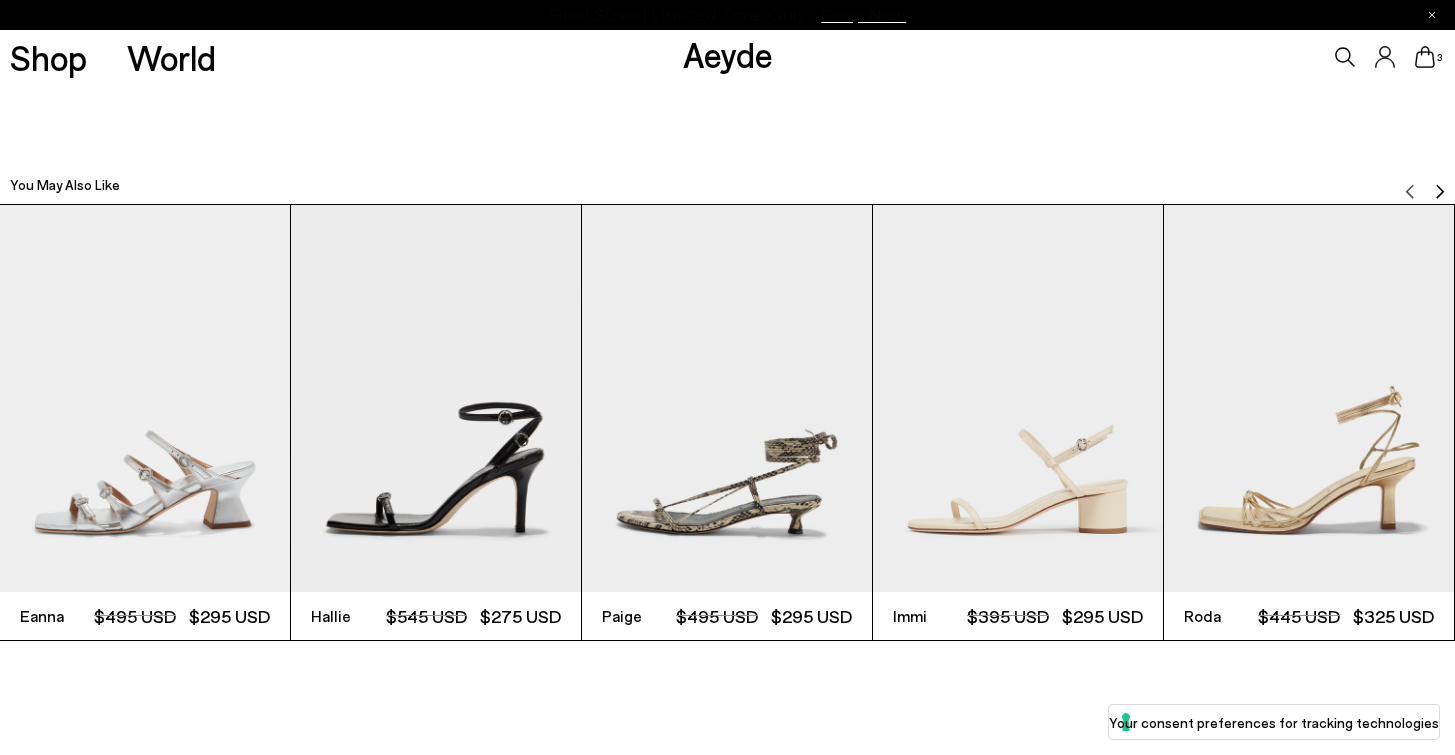 scroll, scrollTop: 4522, scrollLeft: 0, axis: vertical 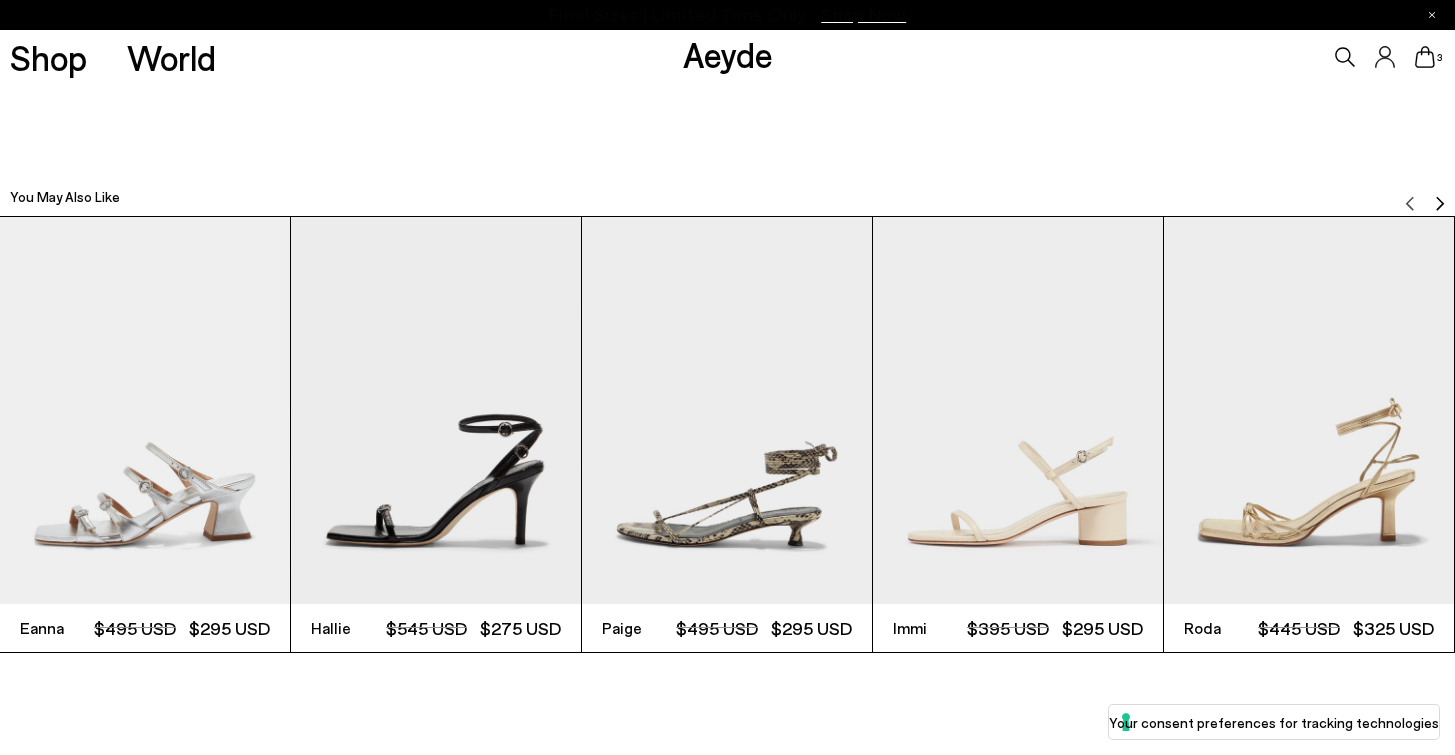 click at bounding box center [1018, 410] 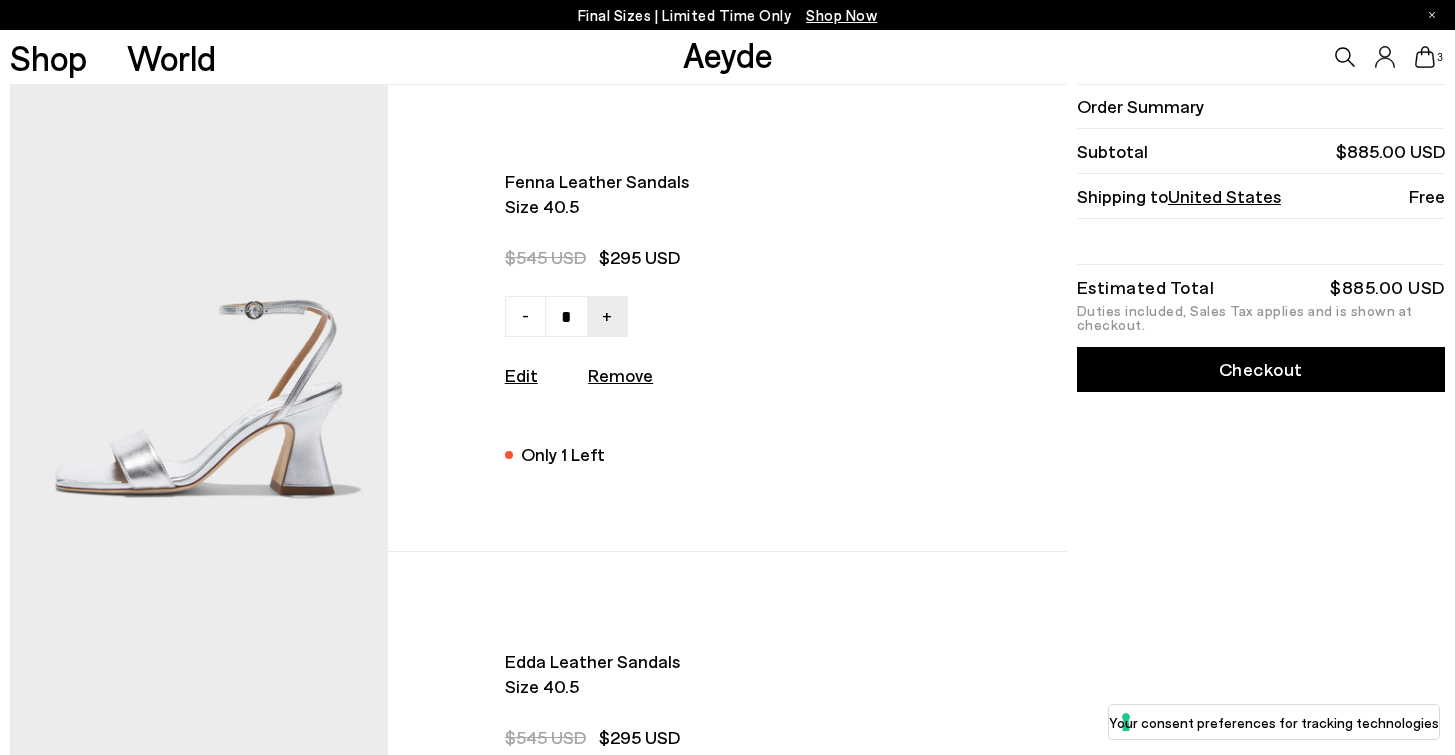 scroll, scrollTop: 0, scrollLeft: 0, axis: both 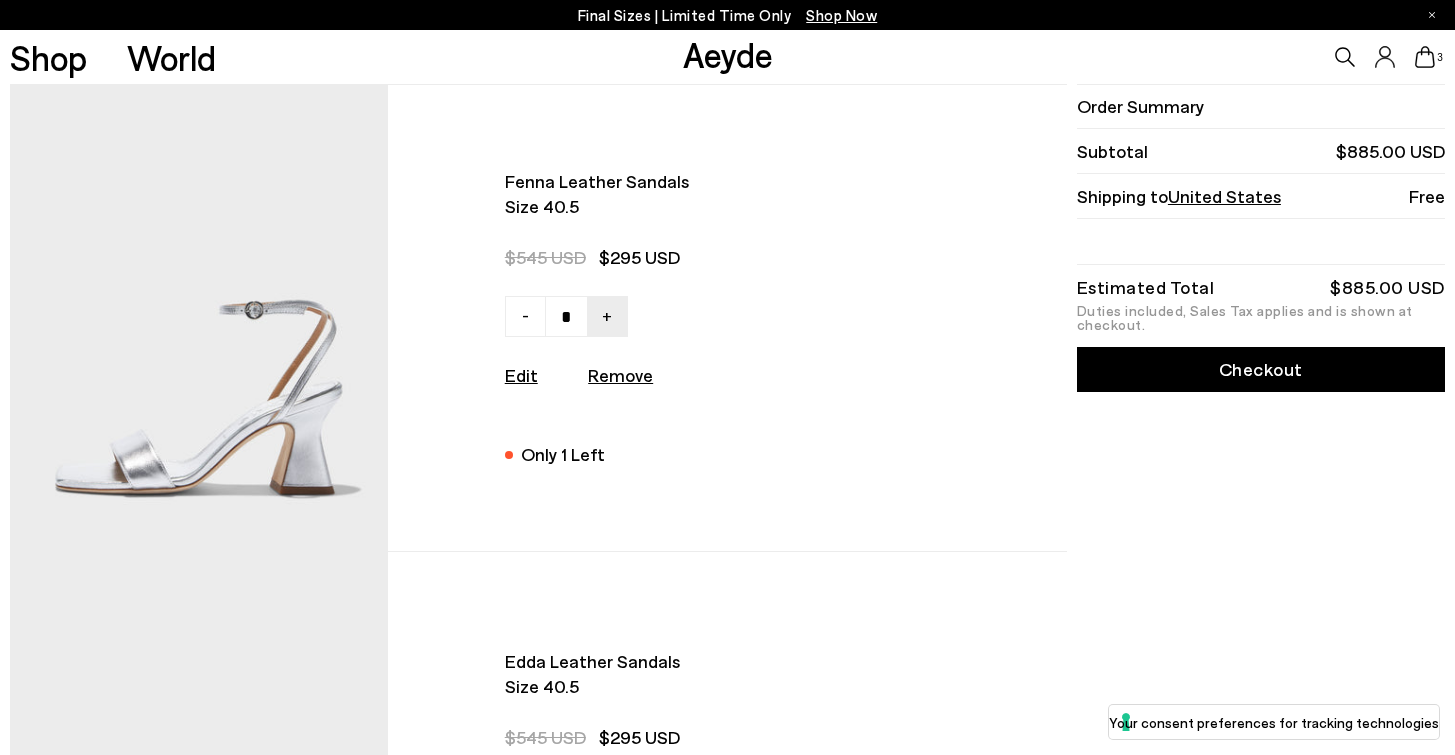 click at bounding box center [199, 318] 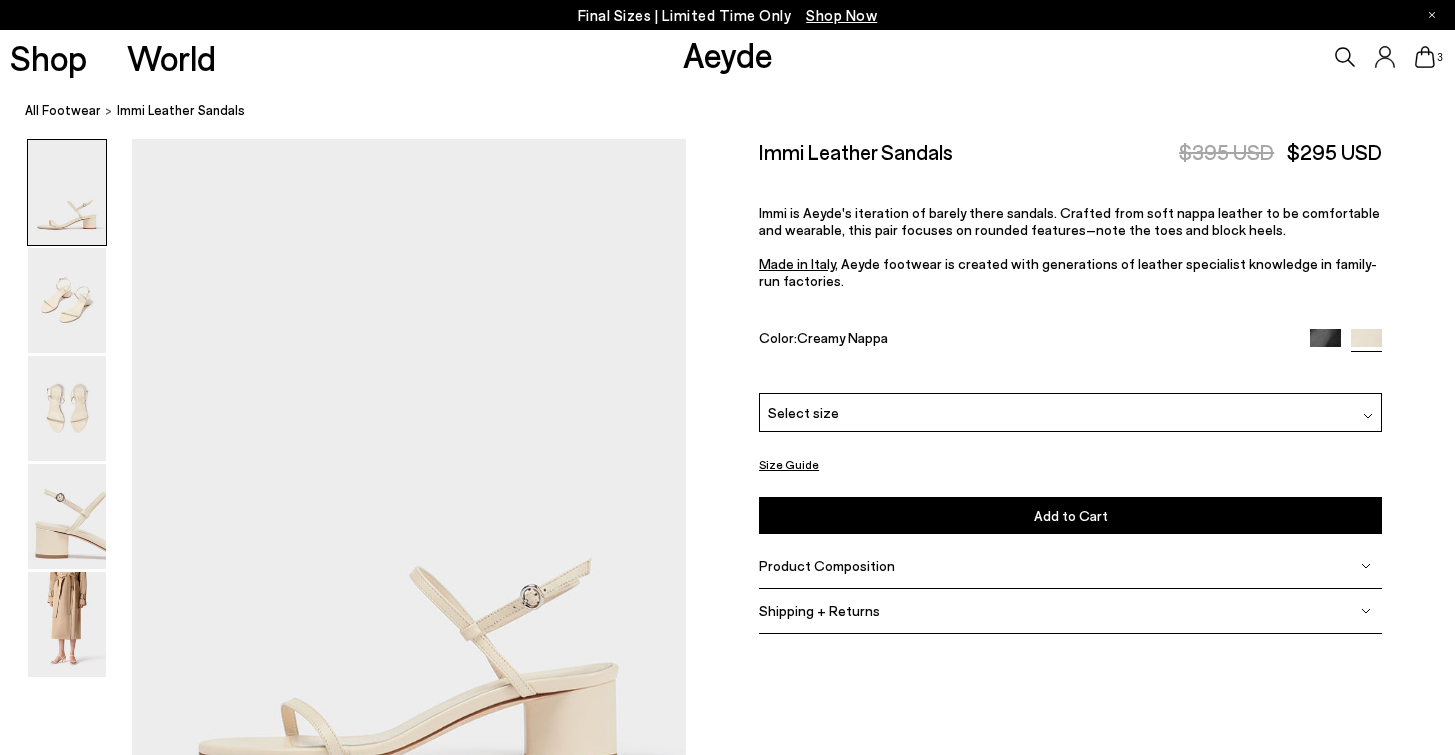 scroll, scrollTop: 0, scrollLeft: 0, axis: both 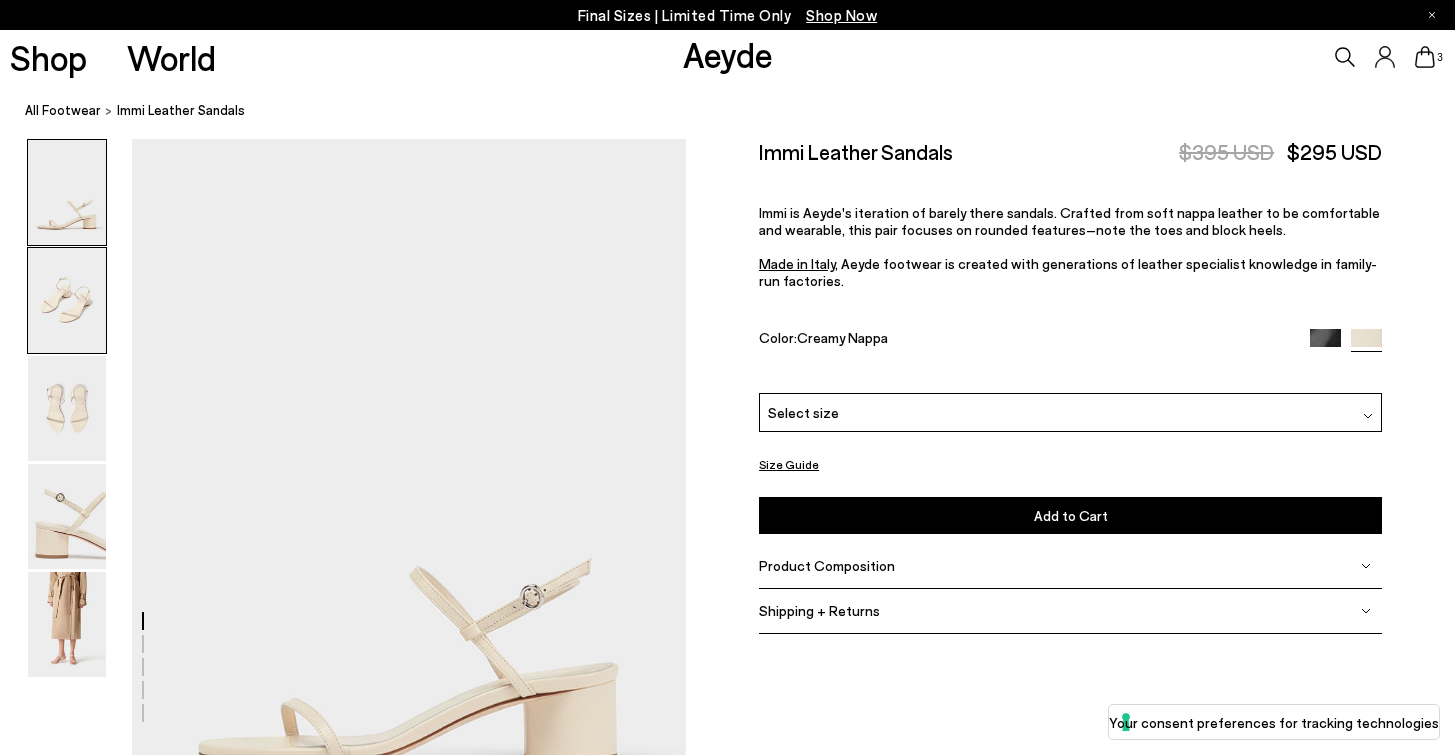 click at bounding box center (67, 300) 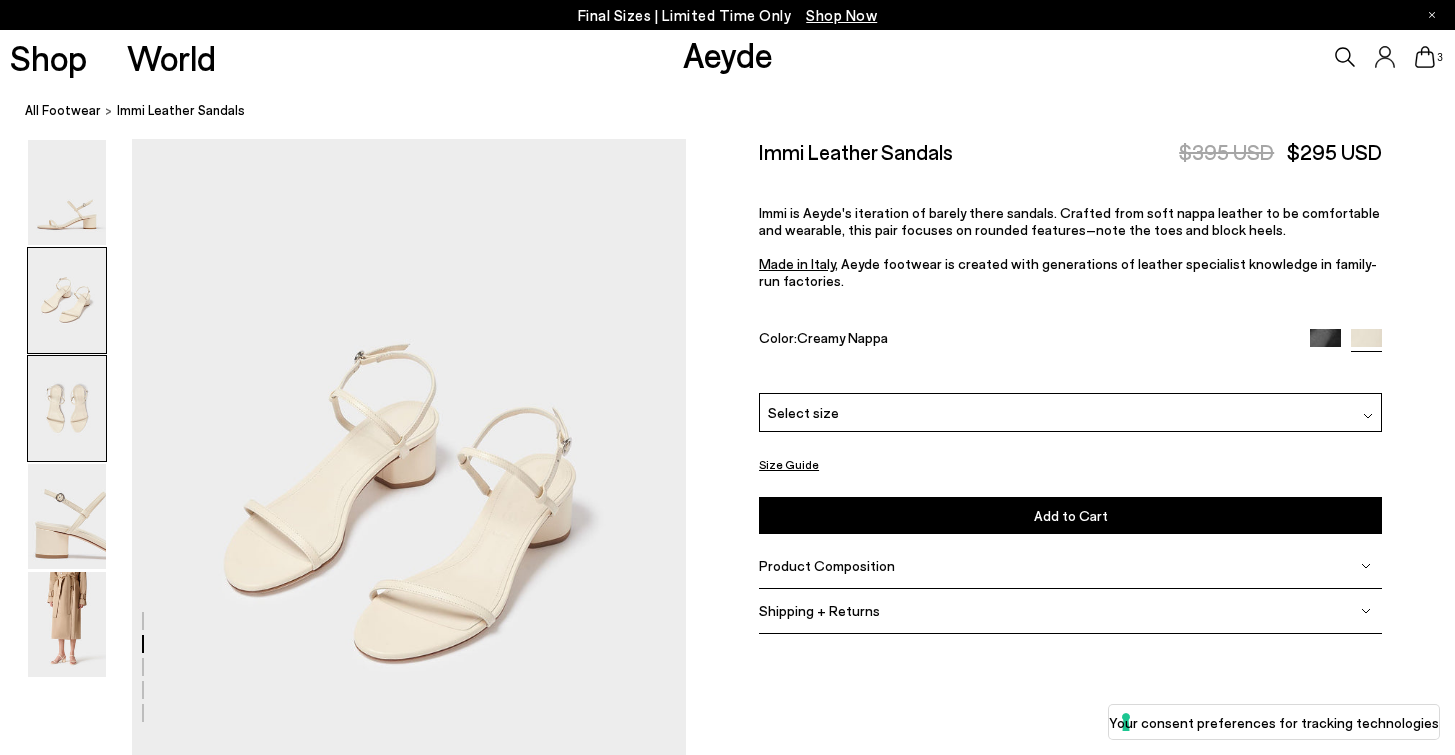 click at bounding box center [67, 408] 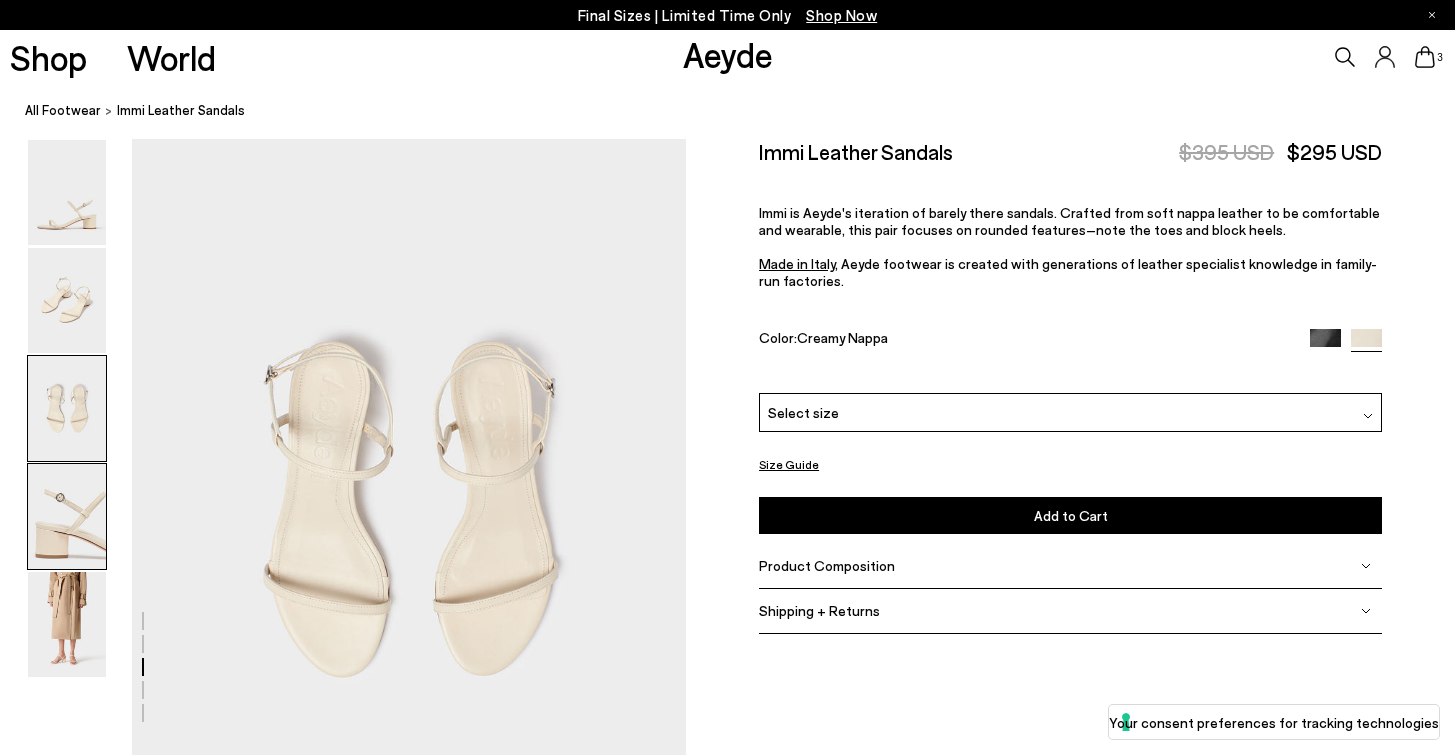 click at bounding box center [67, 516] 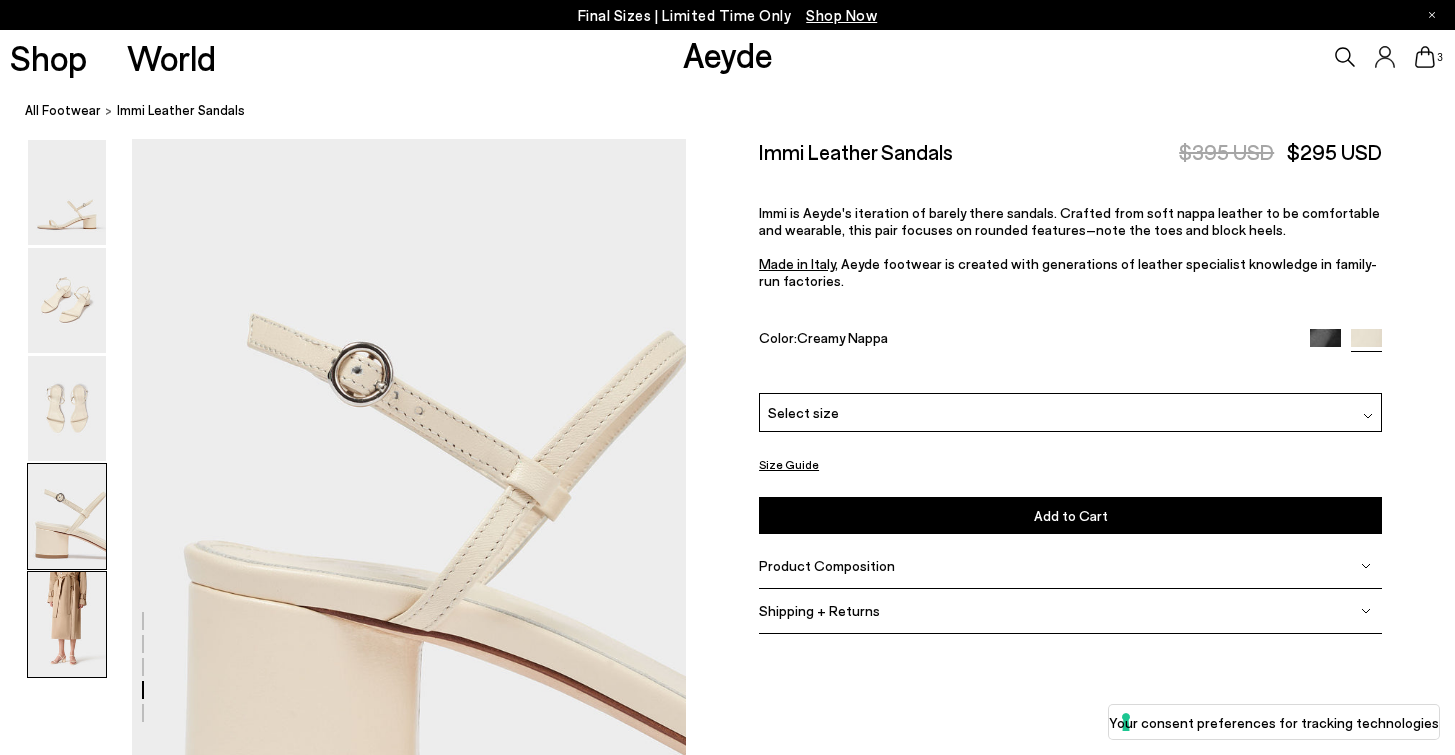 click at bounding box center [67, 624] 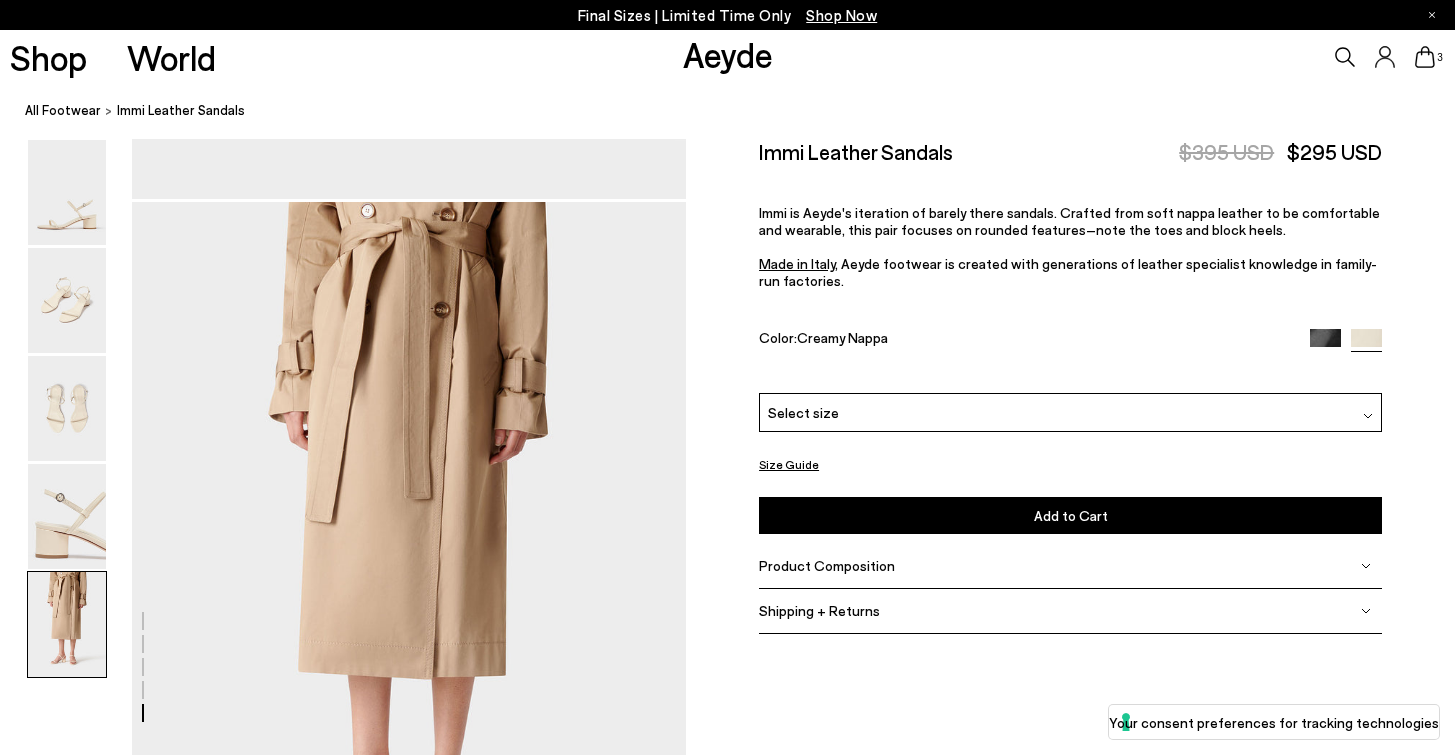 scroll, scrollTop: 3107, scrollLeft: 0, axis: vertical 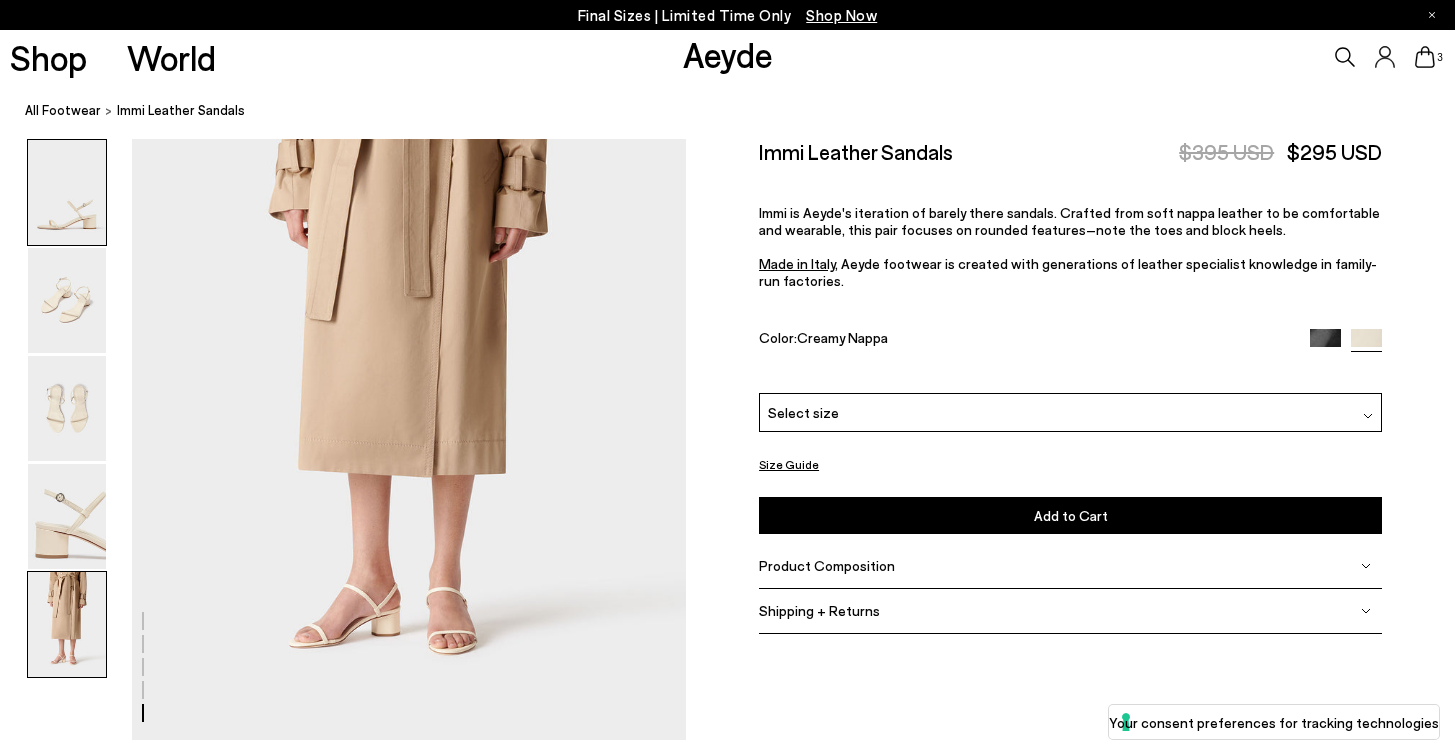 click at bounding box center (67, 192) 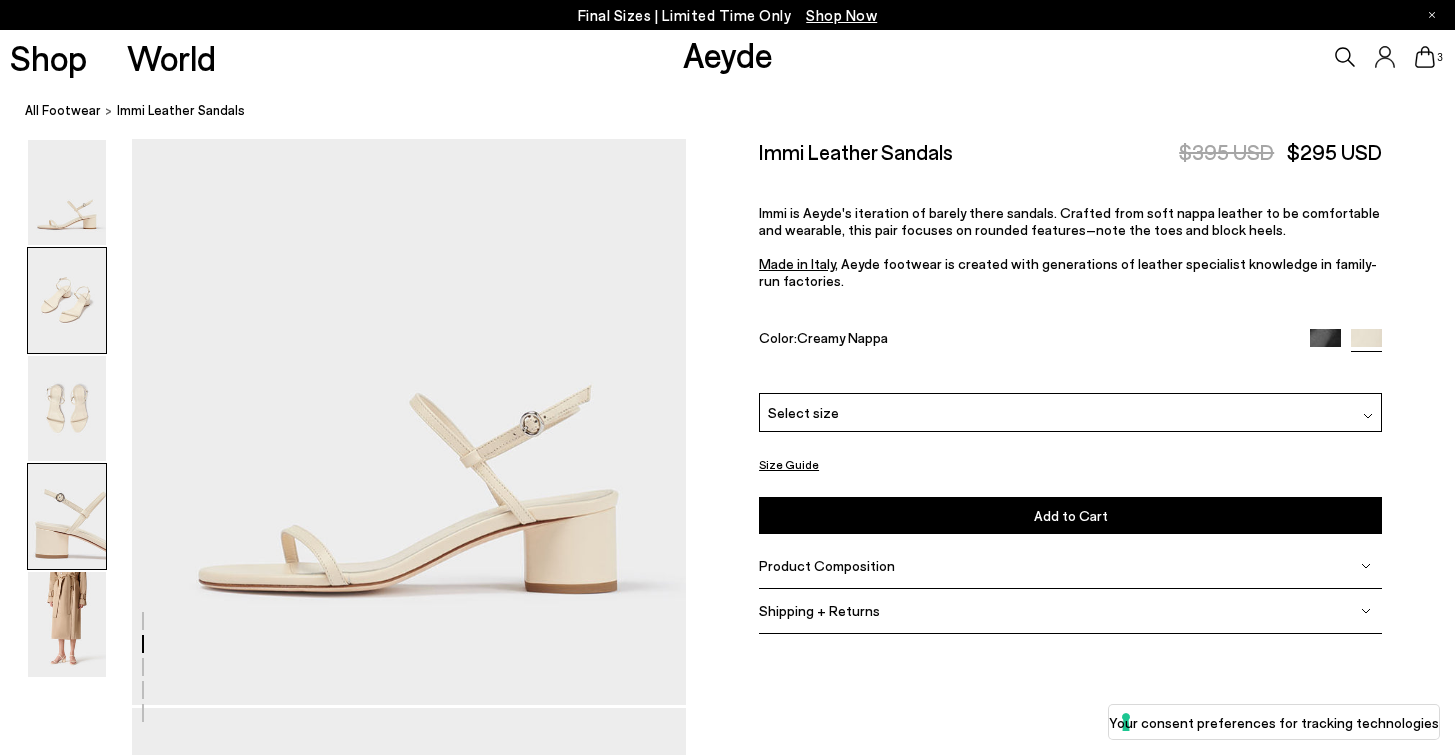 scroll, scrollTop: 0, scrollLeft: 0, axis: both 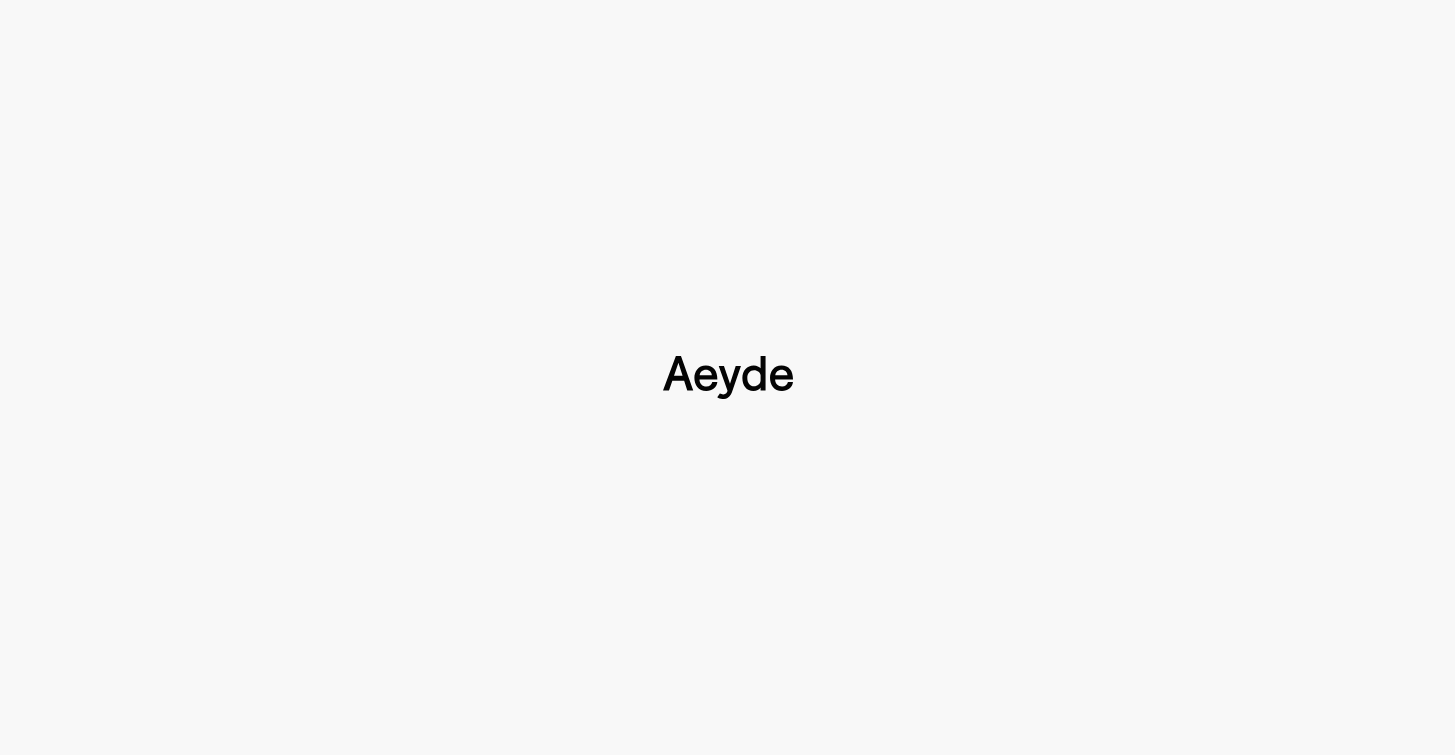 type 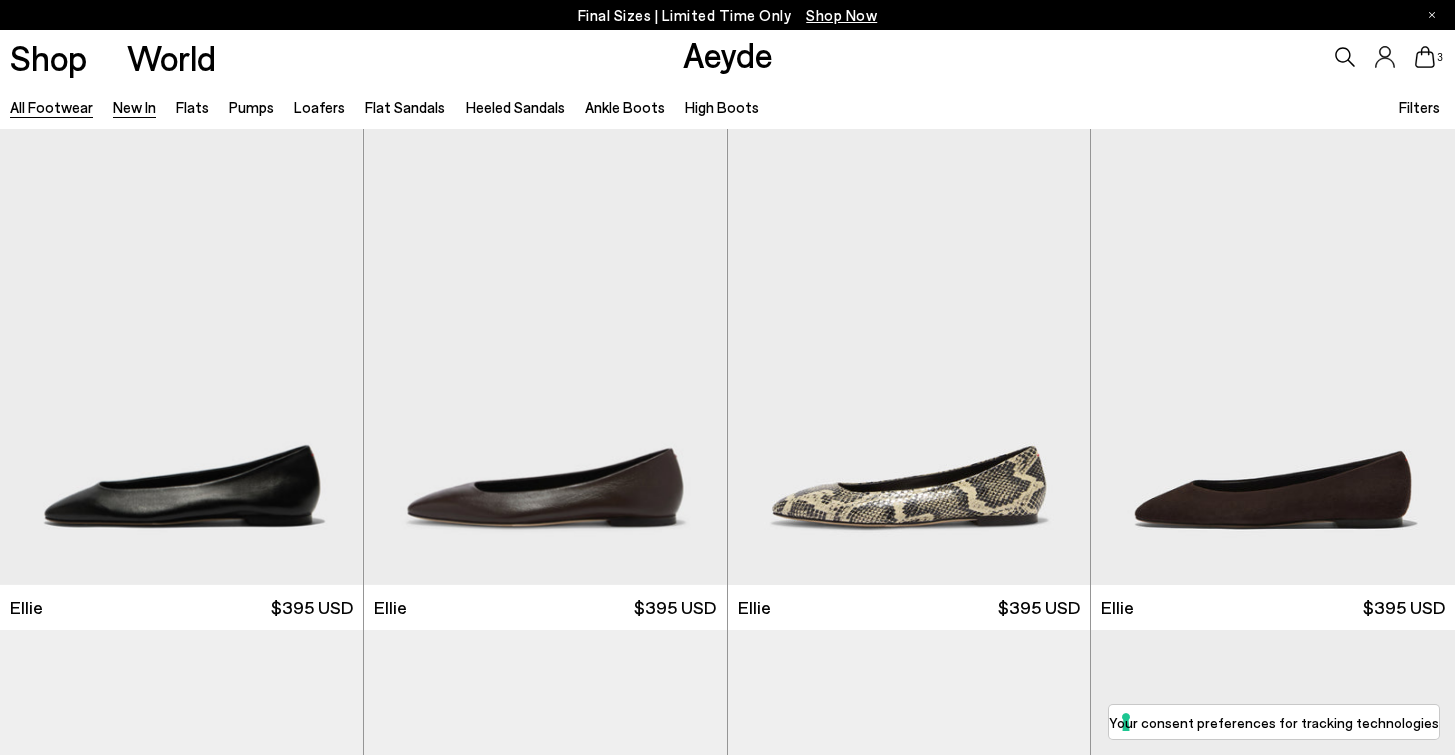 click on "New In" at bounding box center (134, 107) 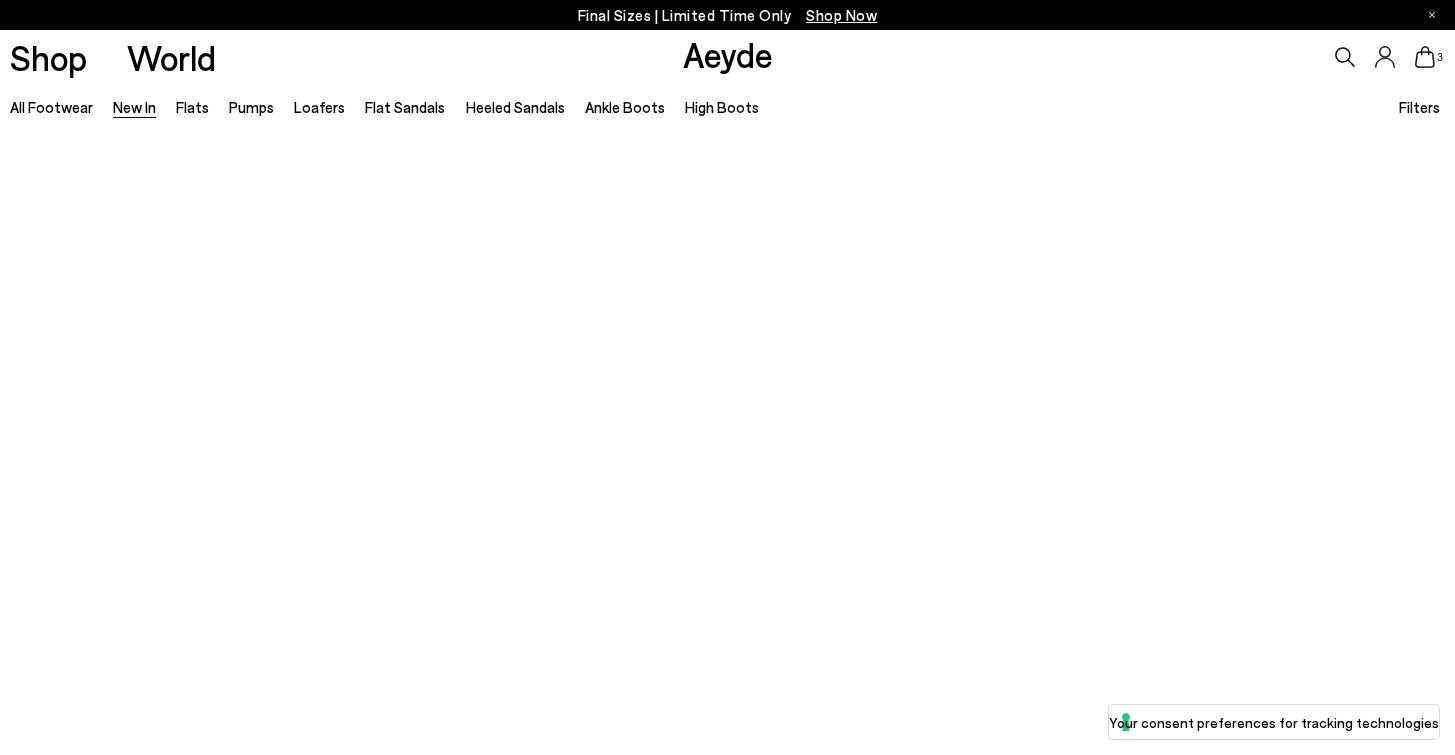 scroll, scrollTop: 0, scrollLeft: 0, axis: both 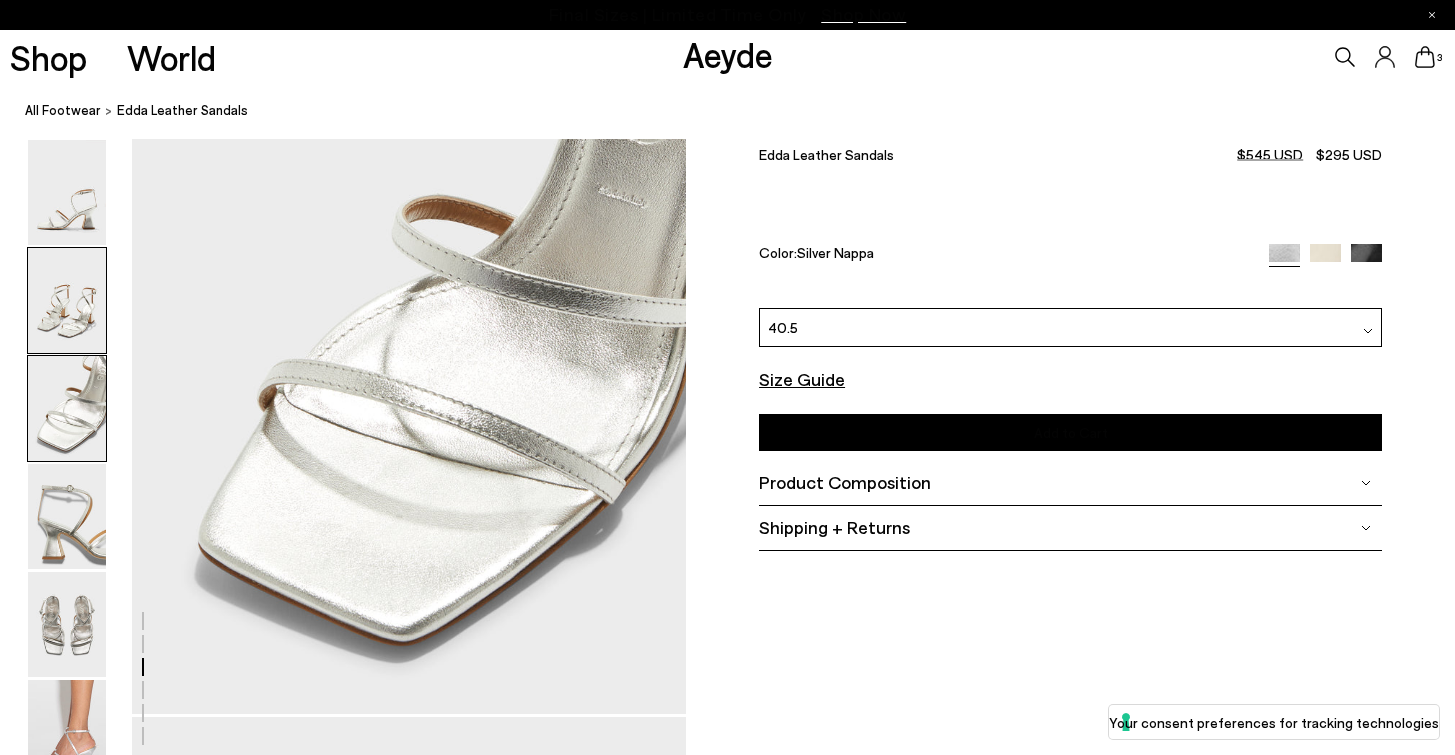 click at bounding box center (67, 300) 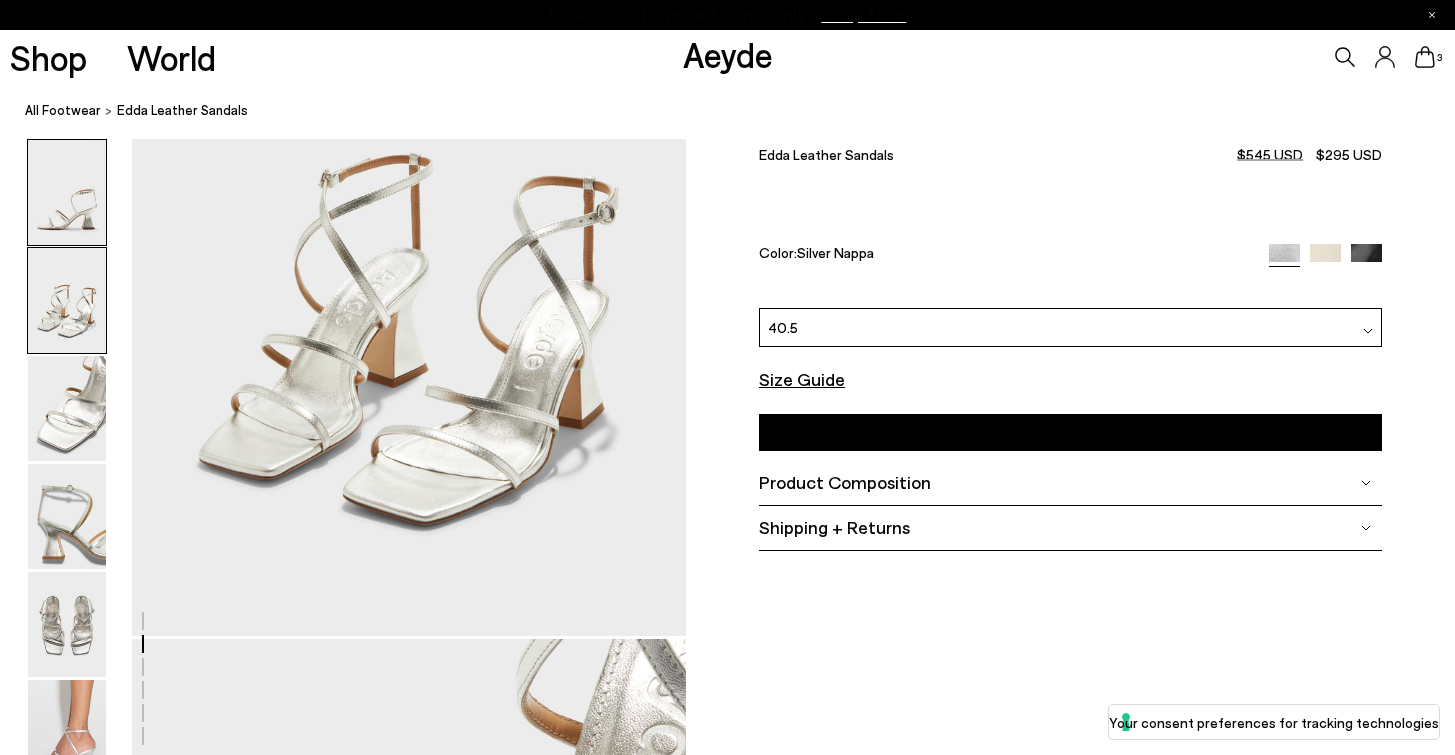 click at bounding box center (67, 192) 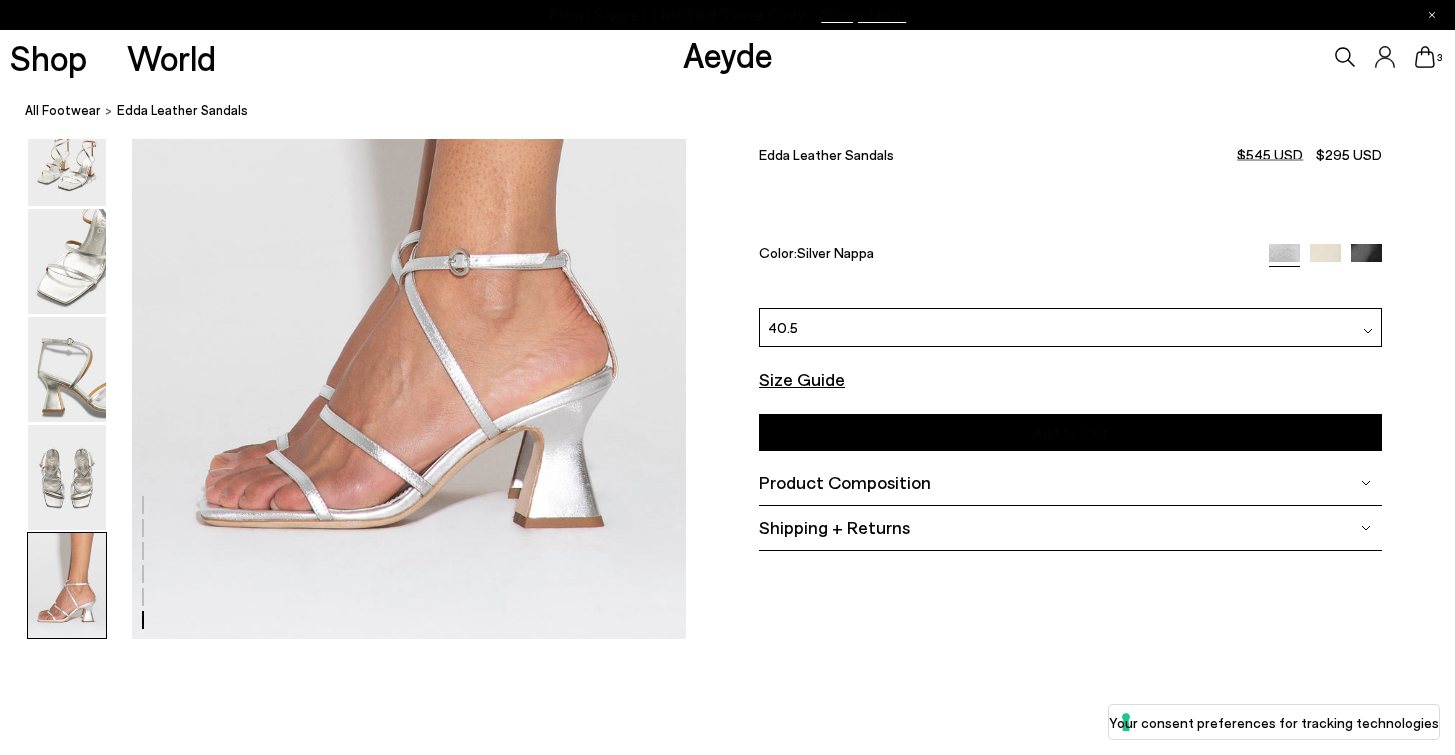 scroll, scrollTop: 3948, scrollLeft: 0, axis: vertical 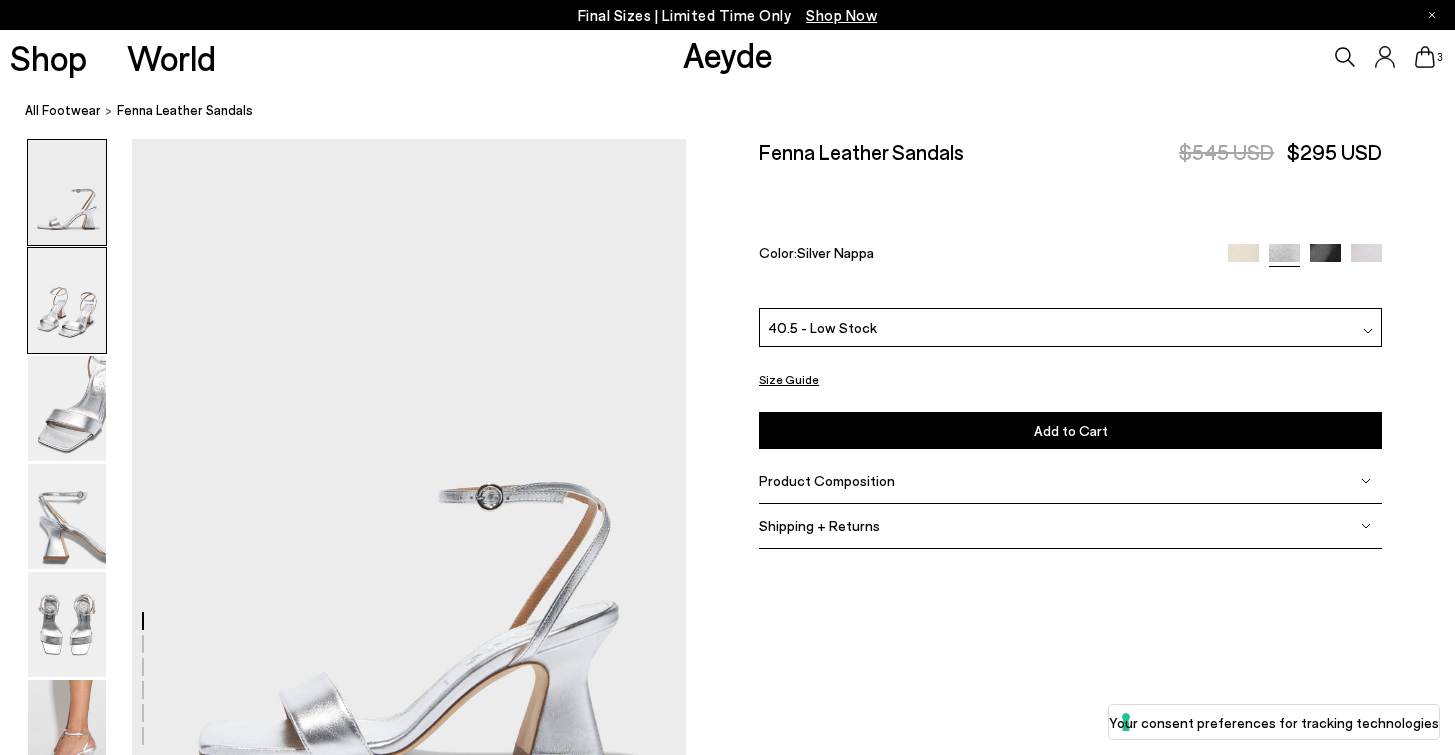 click at bounding box center [67, 300] 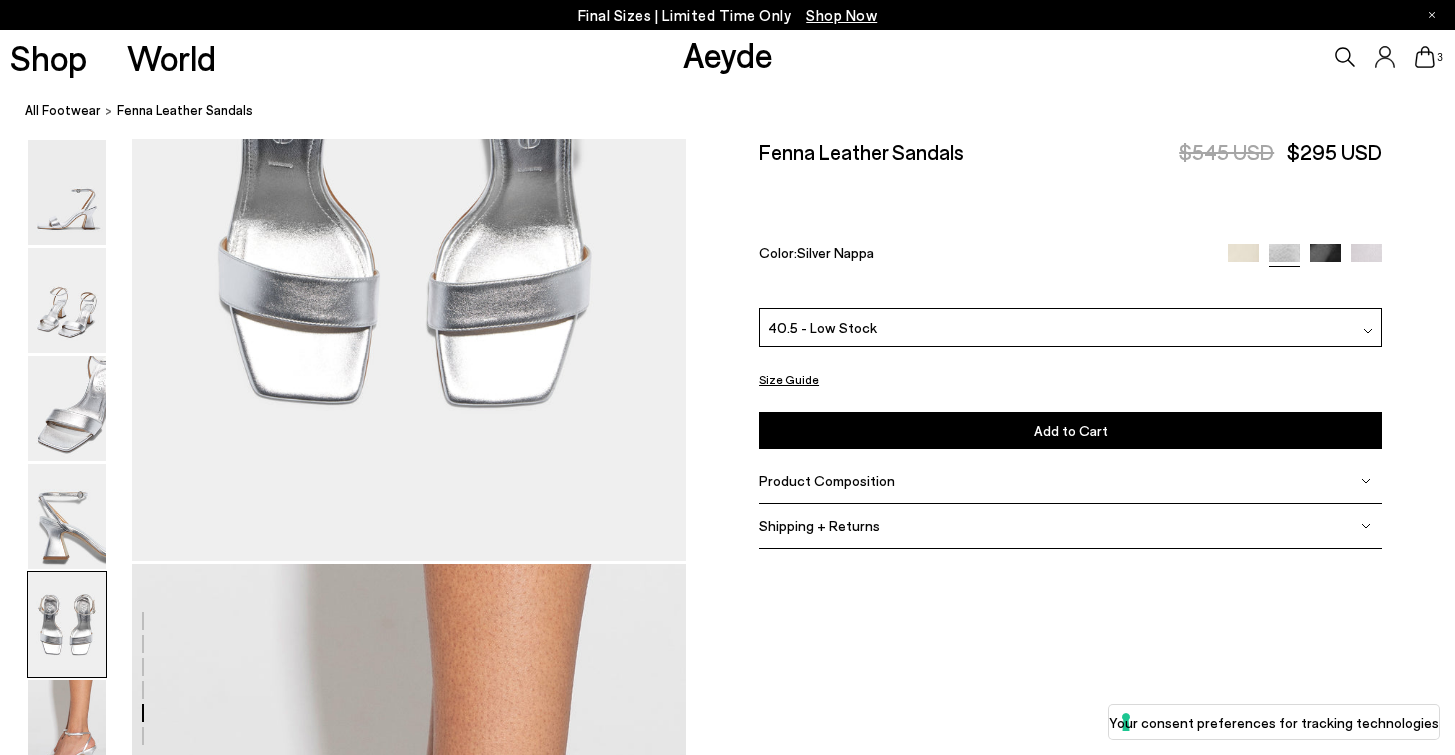 scroll, scrollTop: 3185, scrollLeft: 0, axis: vertical 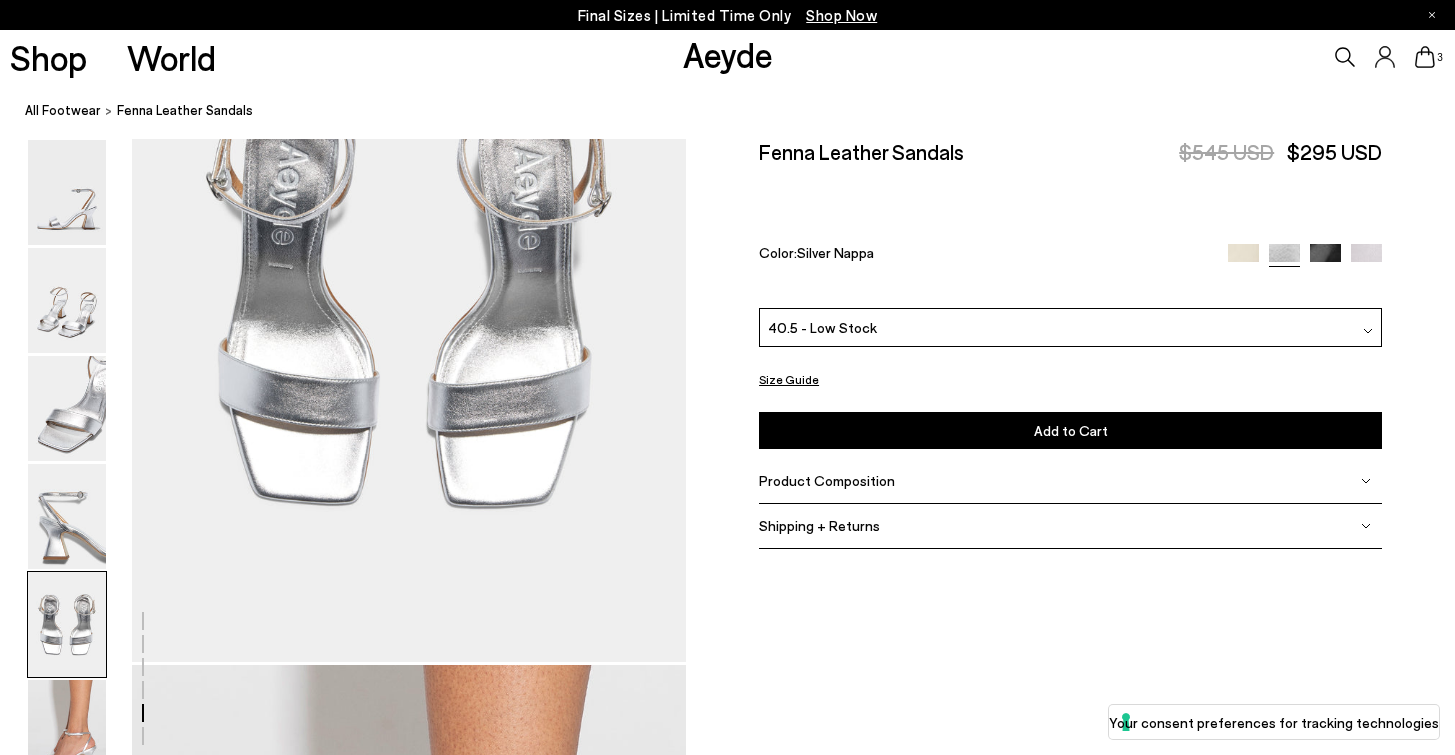 click 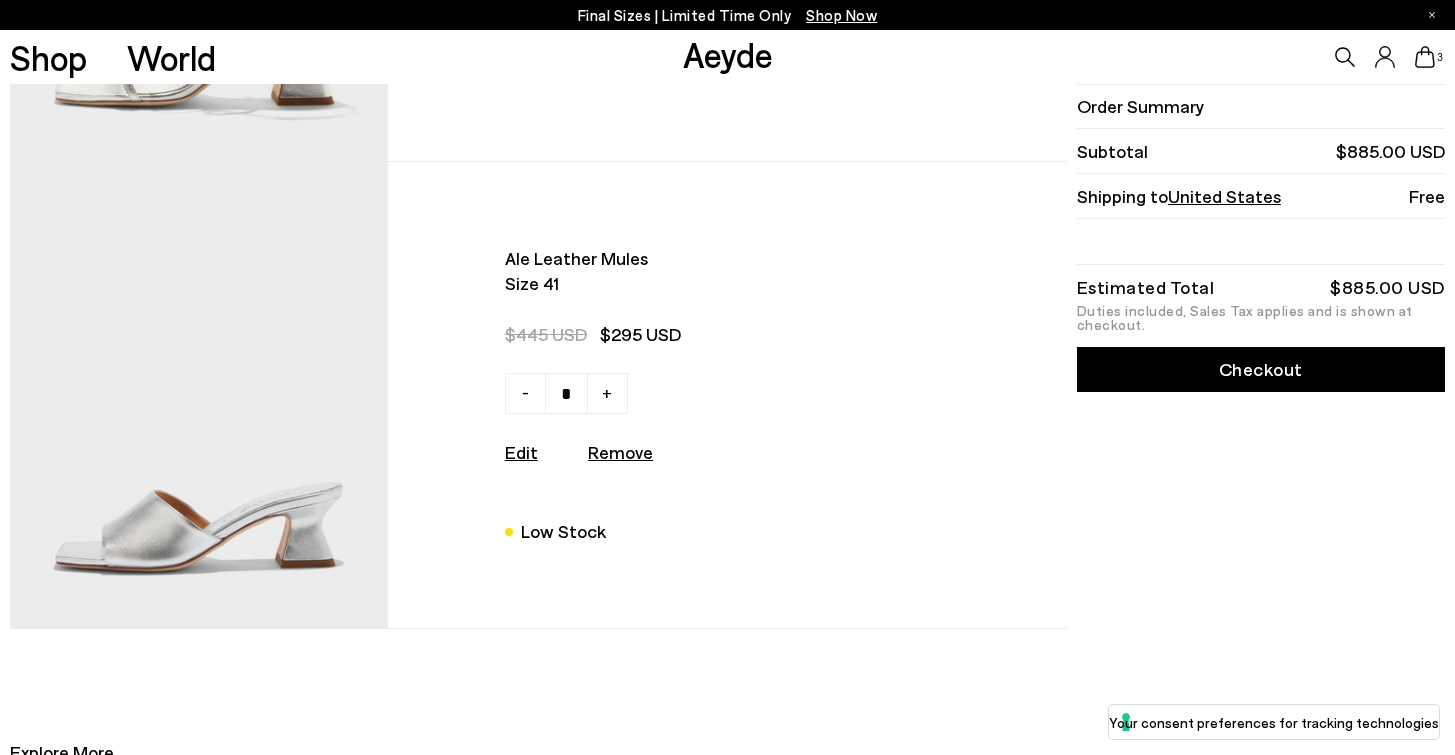 scroll, scrollTop: 794, scrollLeft: 0, axis: vertical 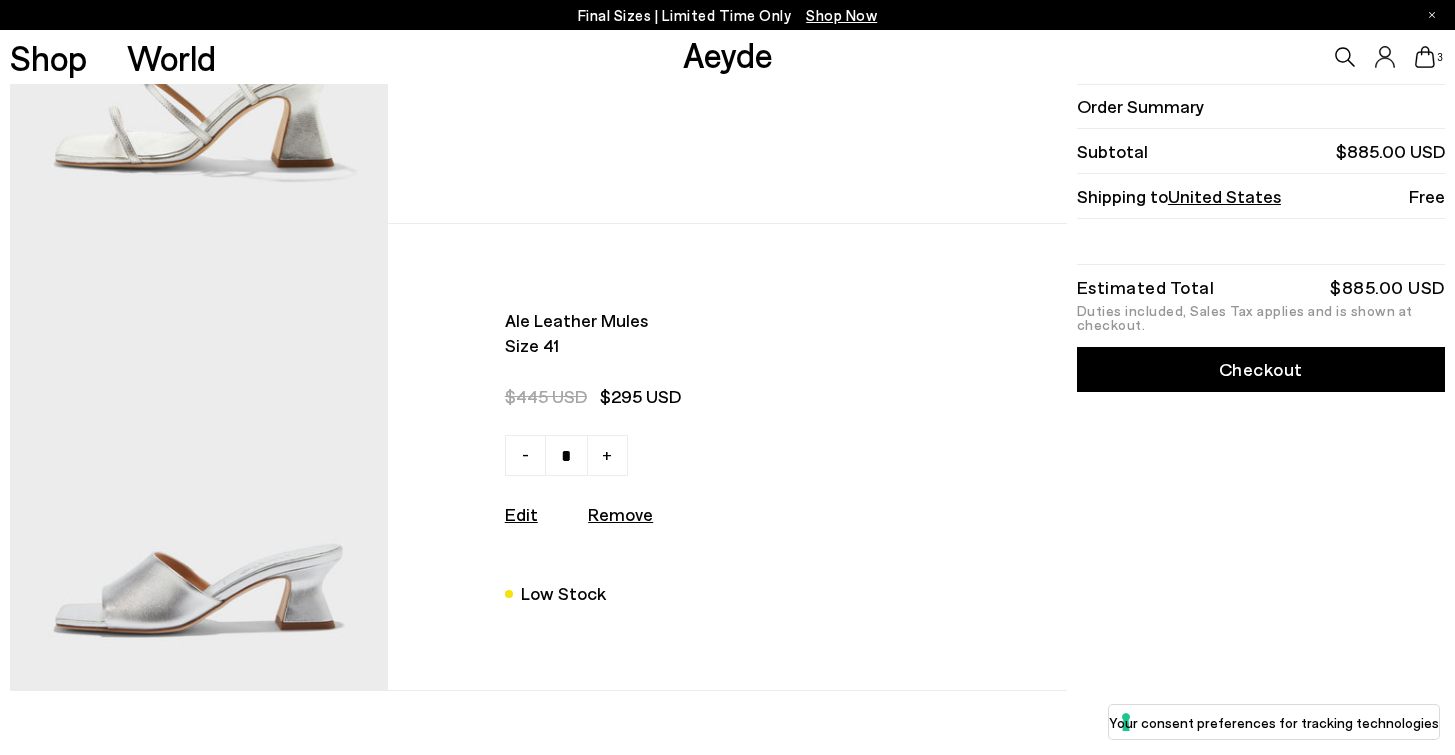 click at bounding box center (199, 457) 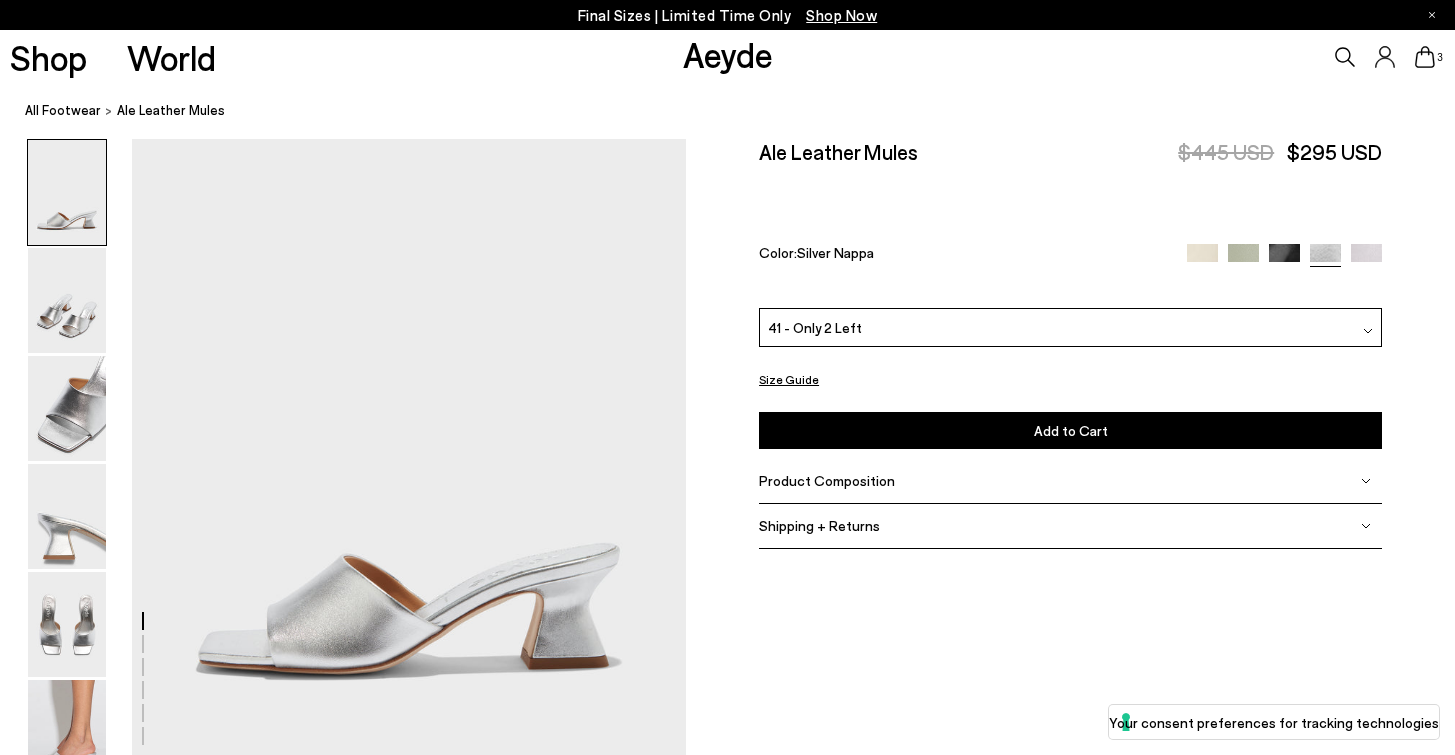 scroll, scrollTop: 143, scrollLeft: 0, axis: vertical 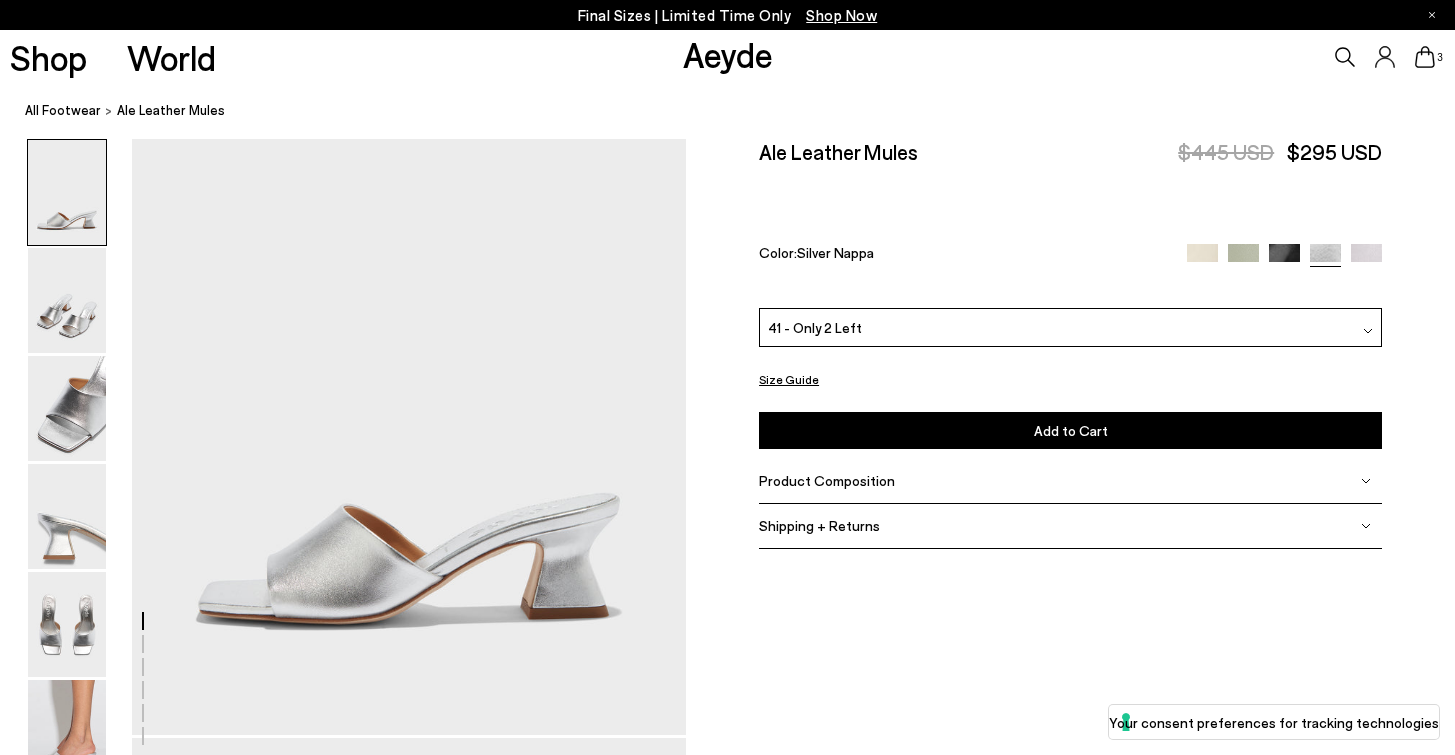 click at bounding box center [1202, 259] 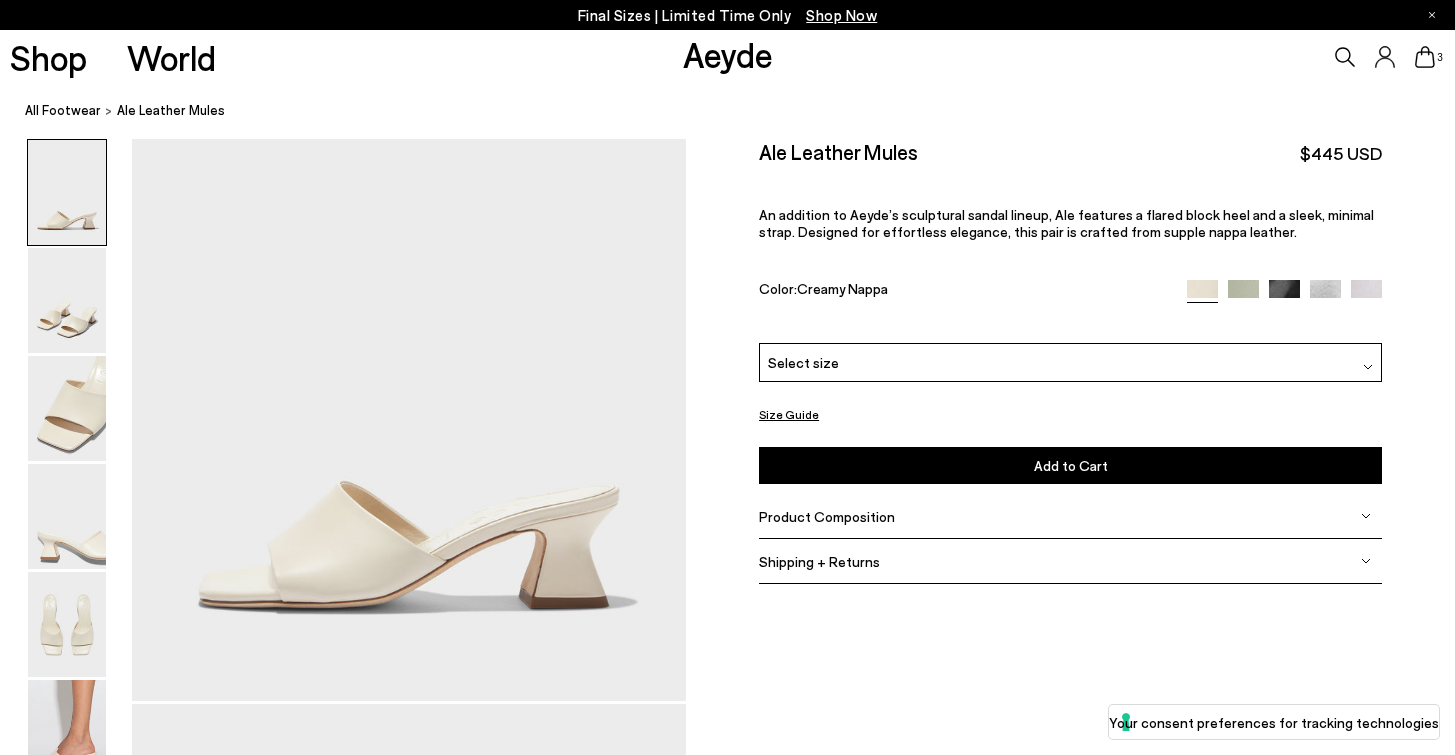 scroll, scrollTop: 0, scrollLeft: 0, axis: both 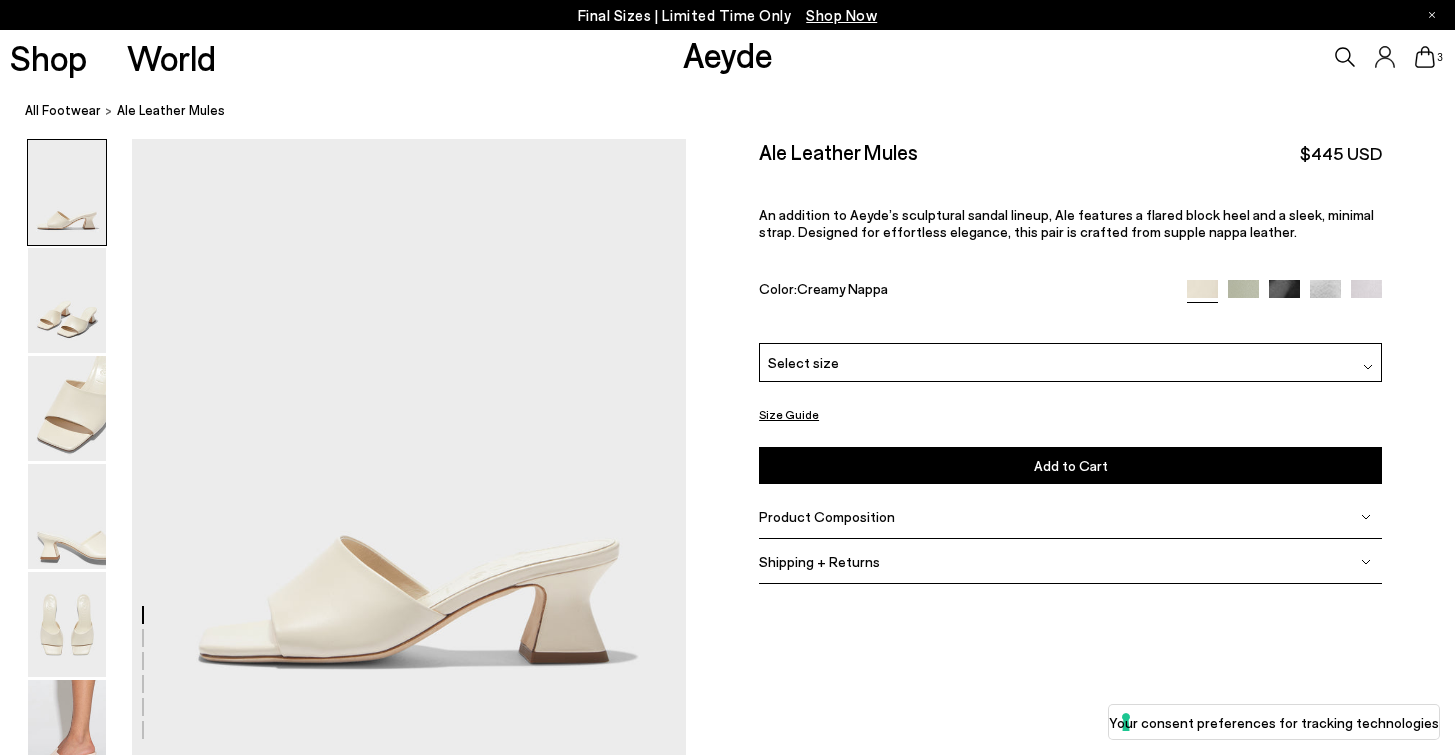 click on "Select size" at bounding box center (1070, 363) 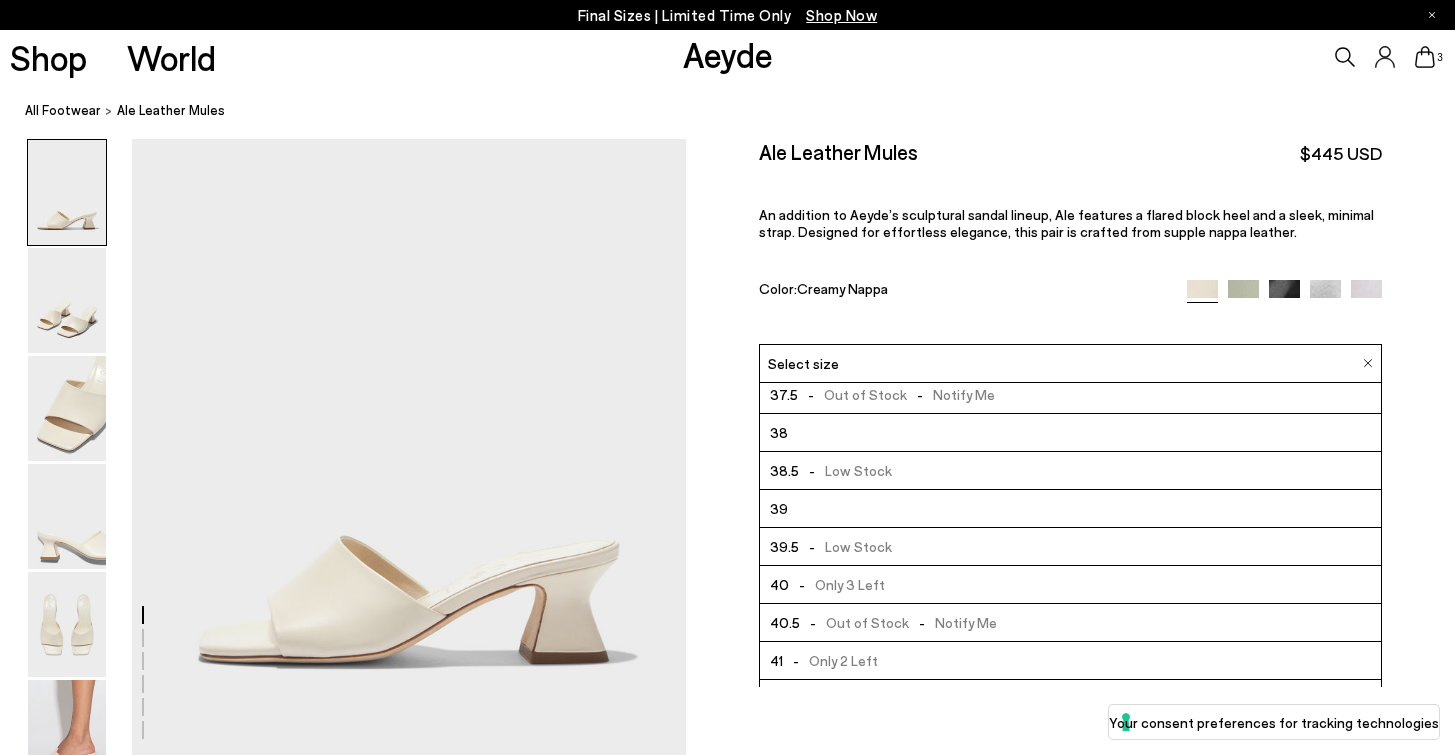scroll, scrollTop: 85, scrollLeft: 0, axis: vertical 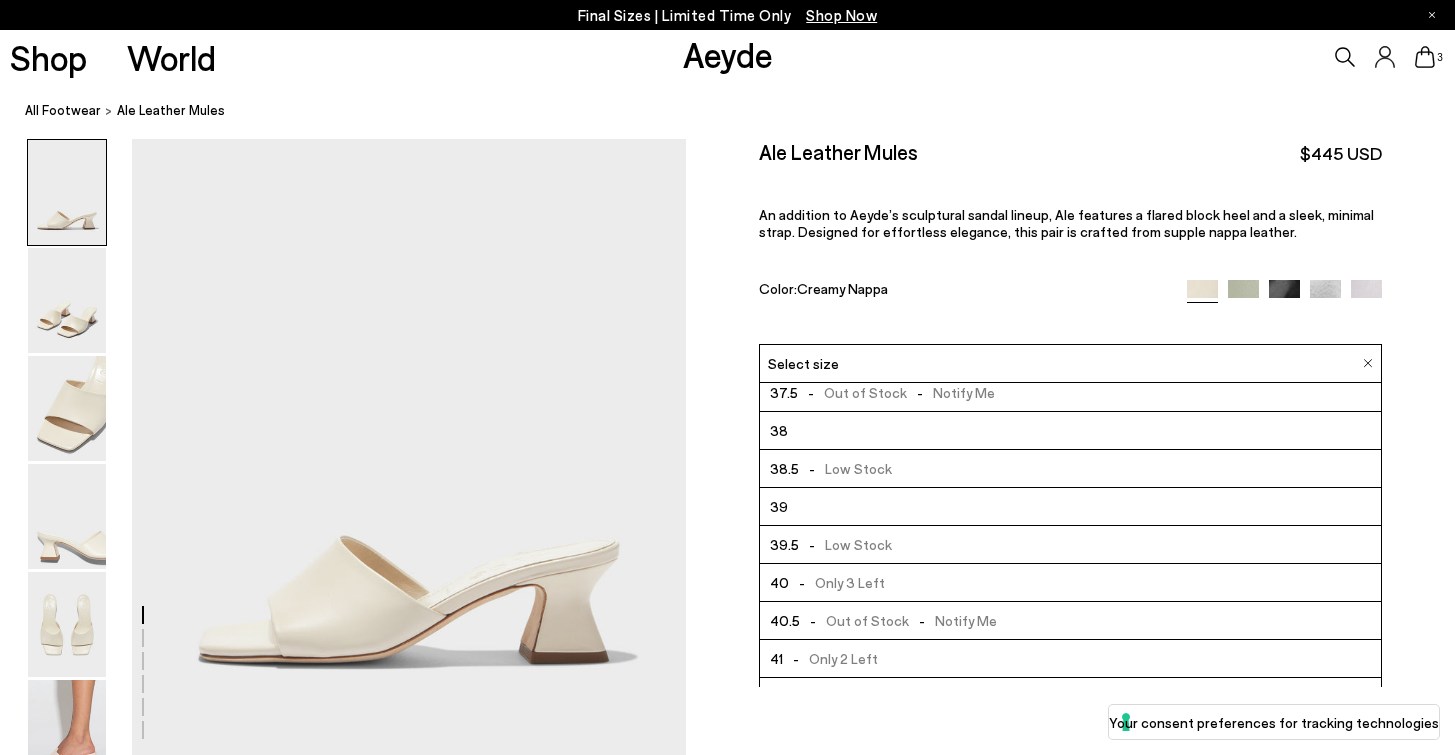 click on "40
- Only 3 Left" at bounding box center [1070, 583] 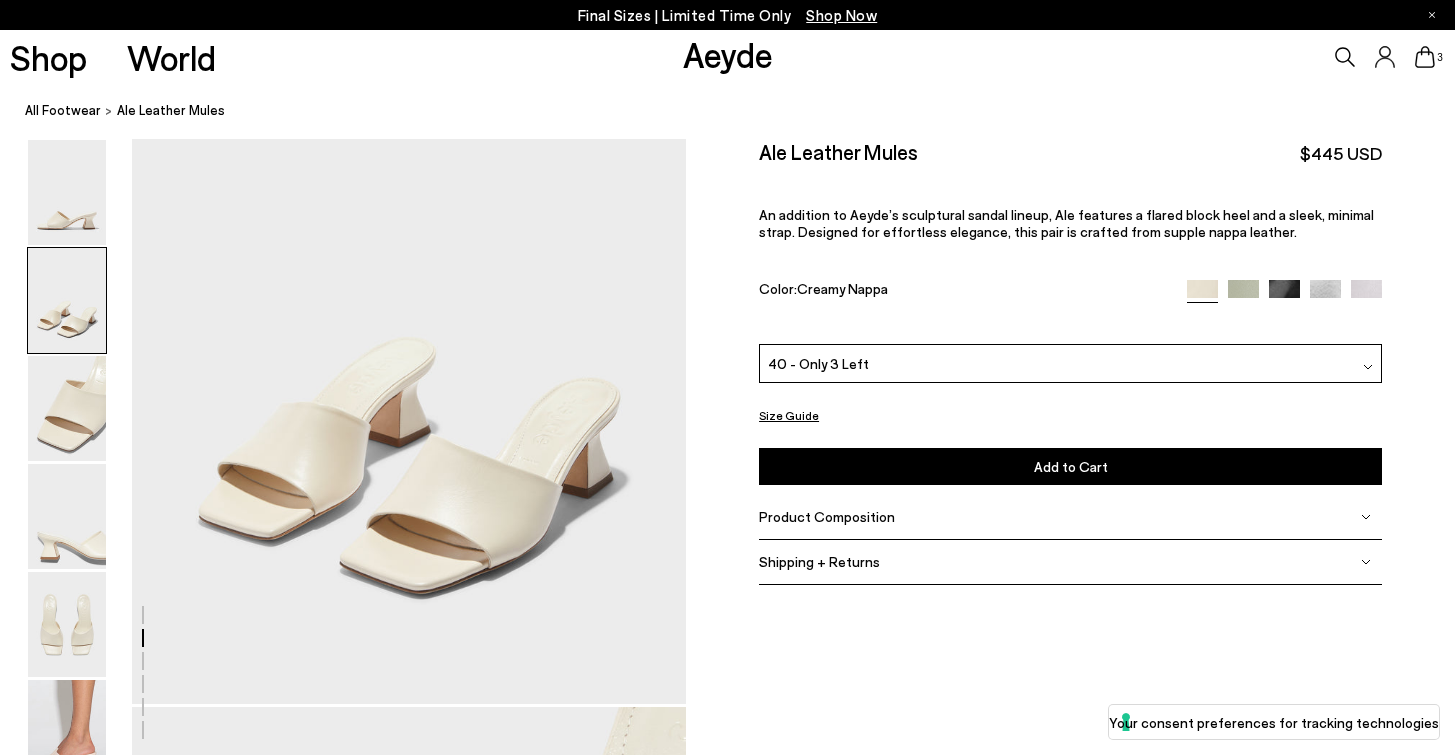 scroll, scrollTop: 0, scrollLeft: 0, axis: both 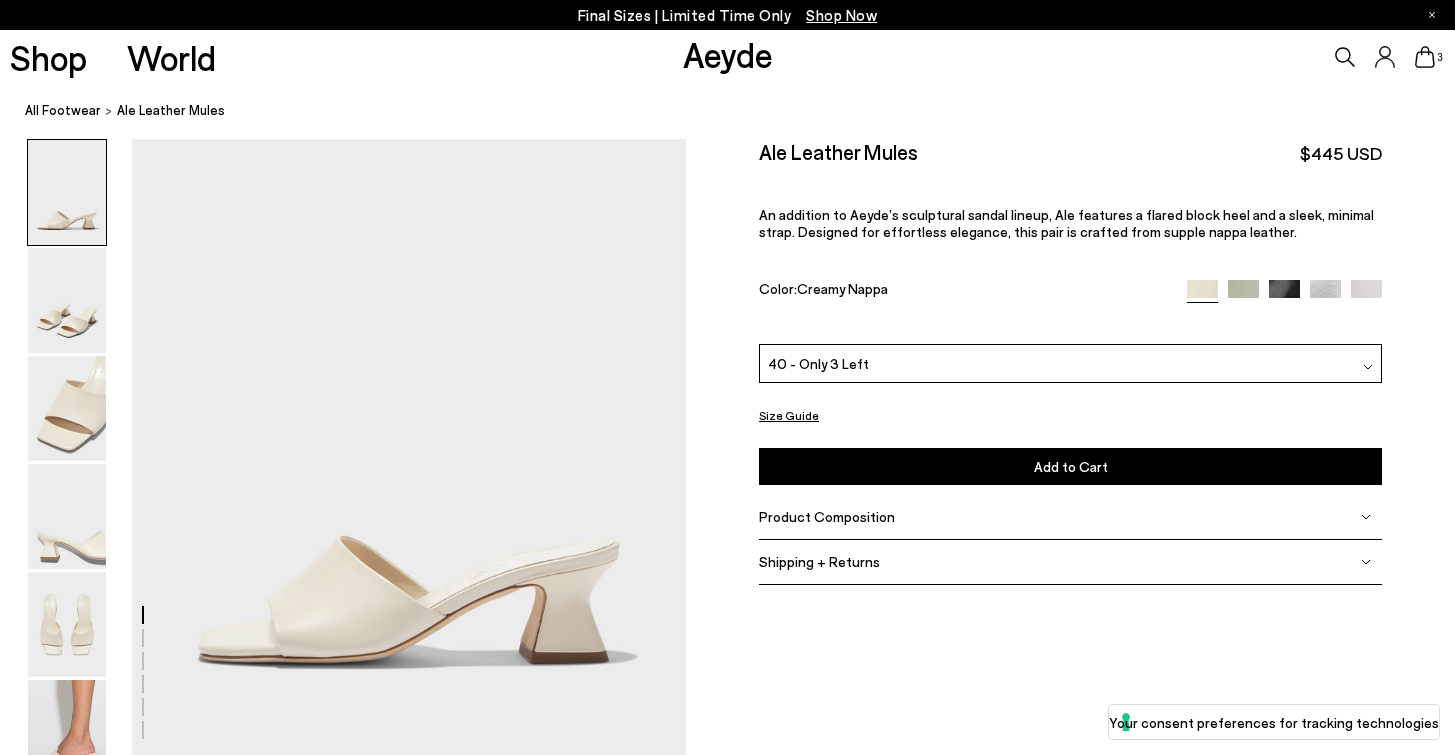 click at bounding box center (1366, 295) 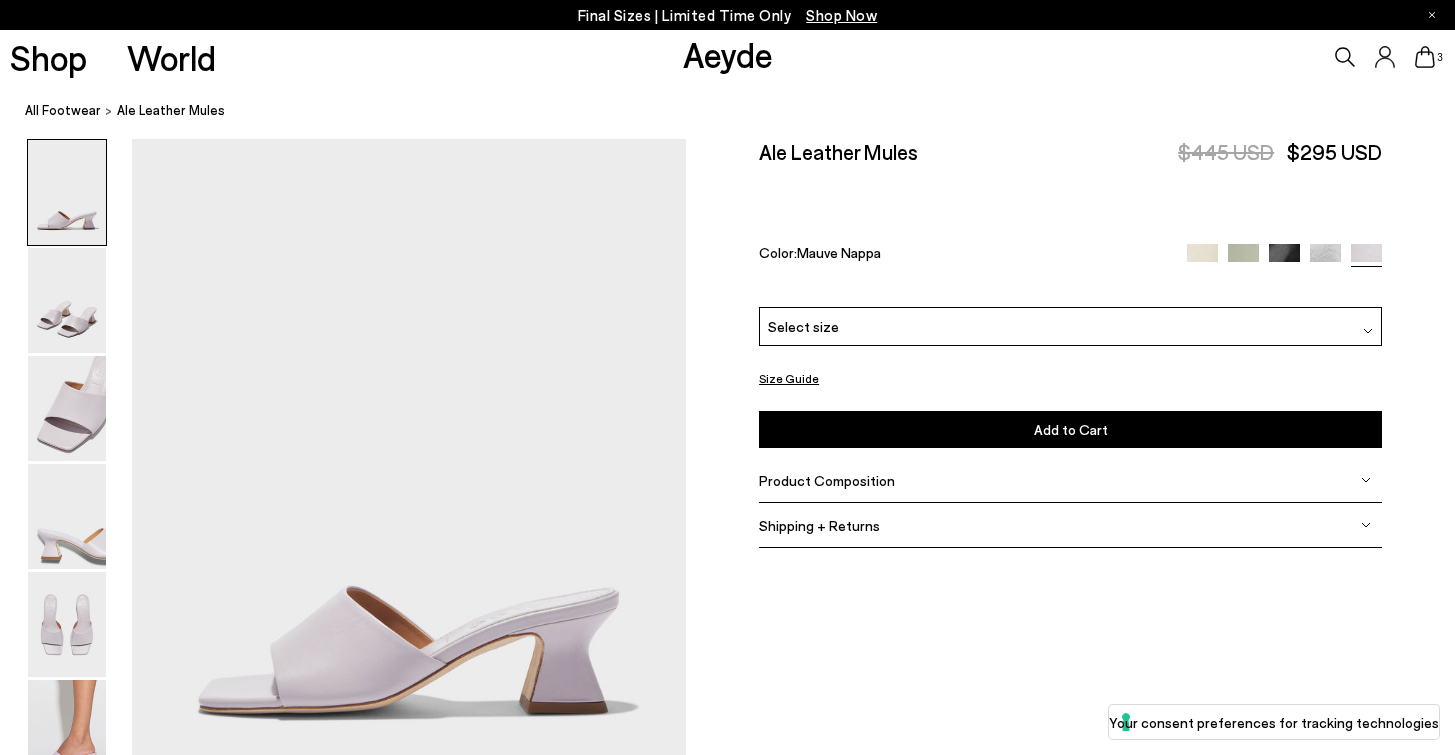 scroll, scrollTop: 0, scrollLeft: 0, axis: both 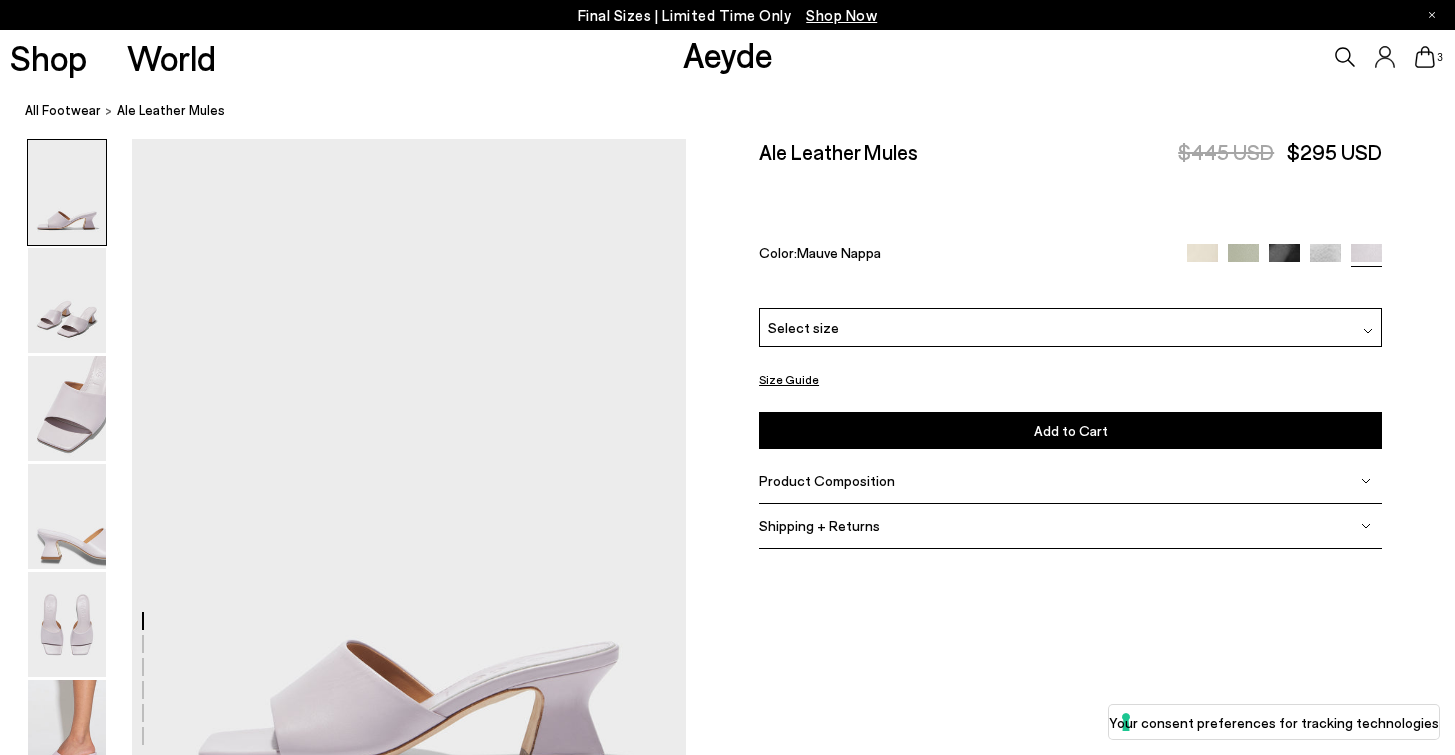 click at bounding box center [1325, 259] 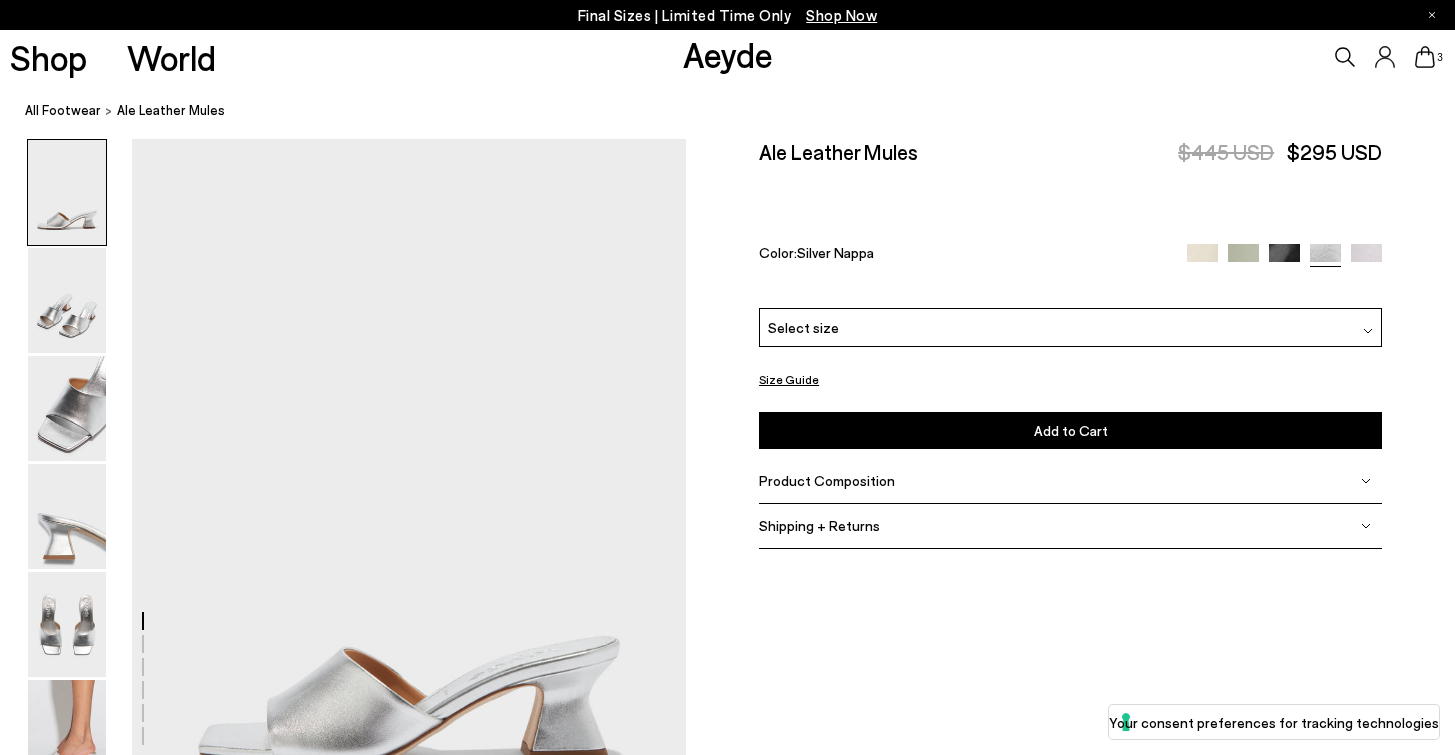 scroll, scrollTop: 0, scrollLeft: 0, axis: both 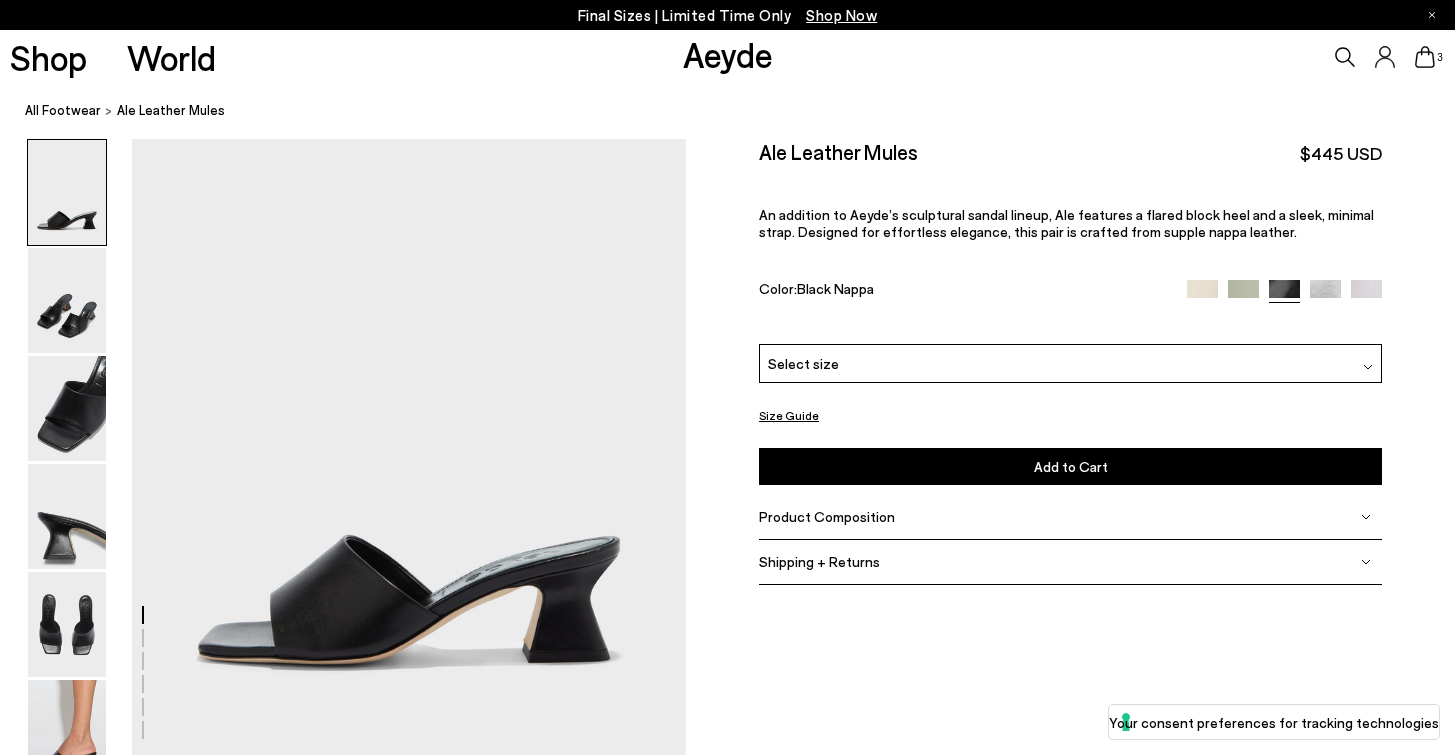 click at bounding box center (1243, 295) 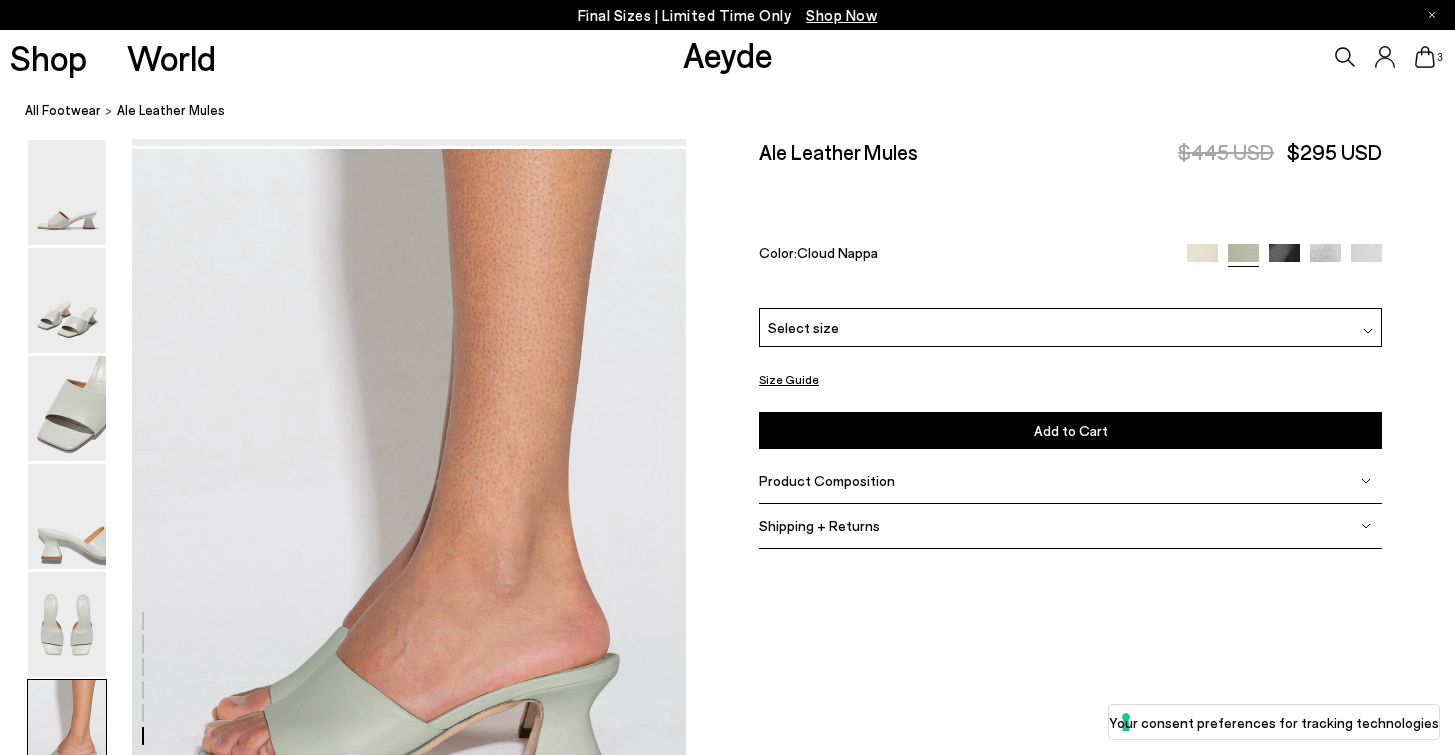 scroll, scrollTop: 3807, scrollLeft: 0, axis: vertical 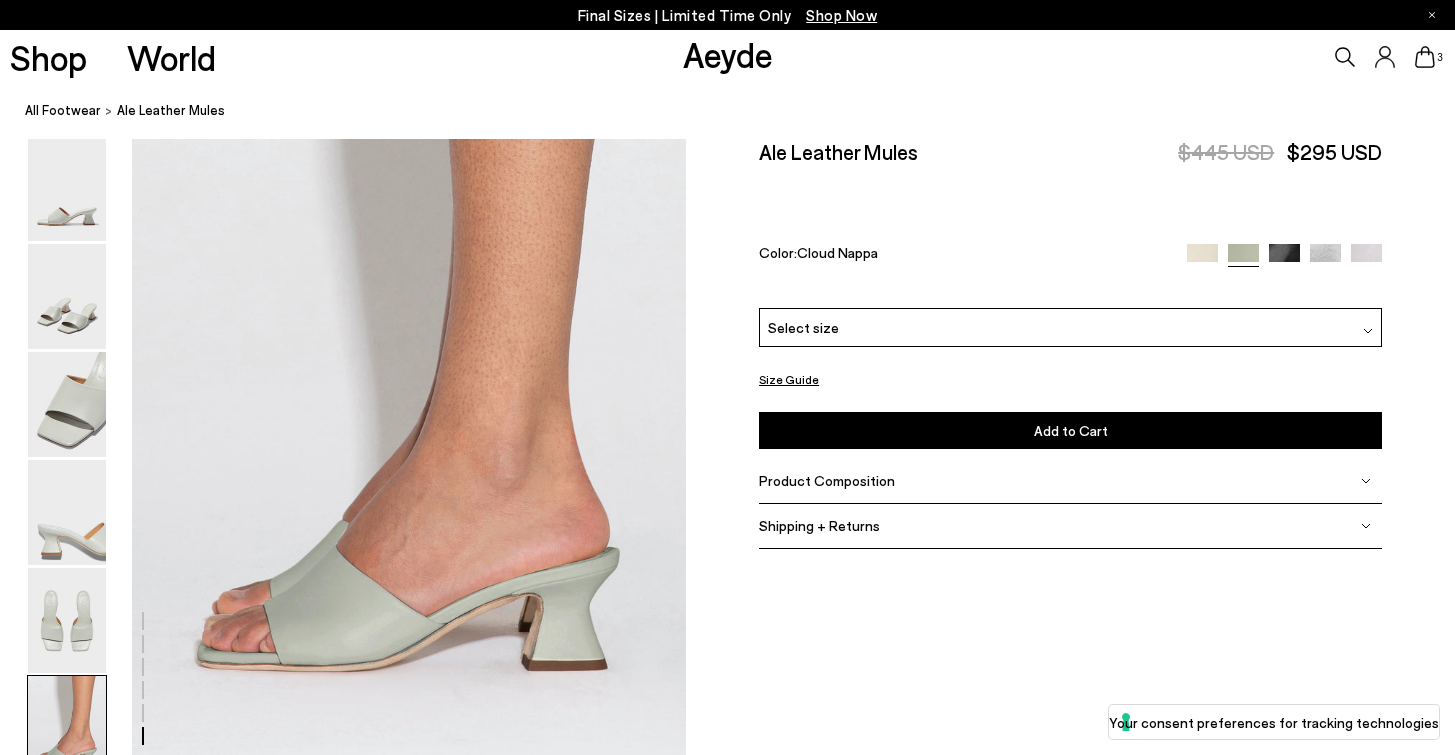 click 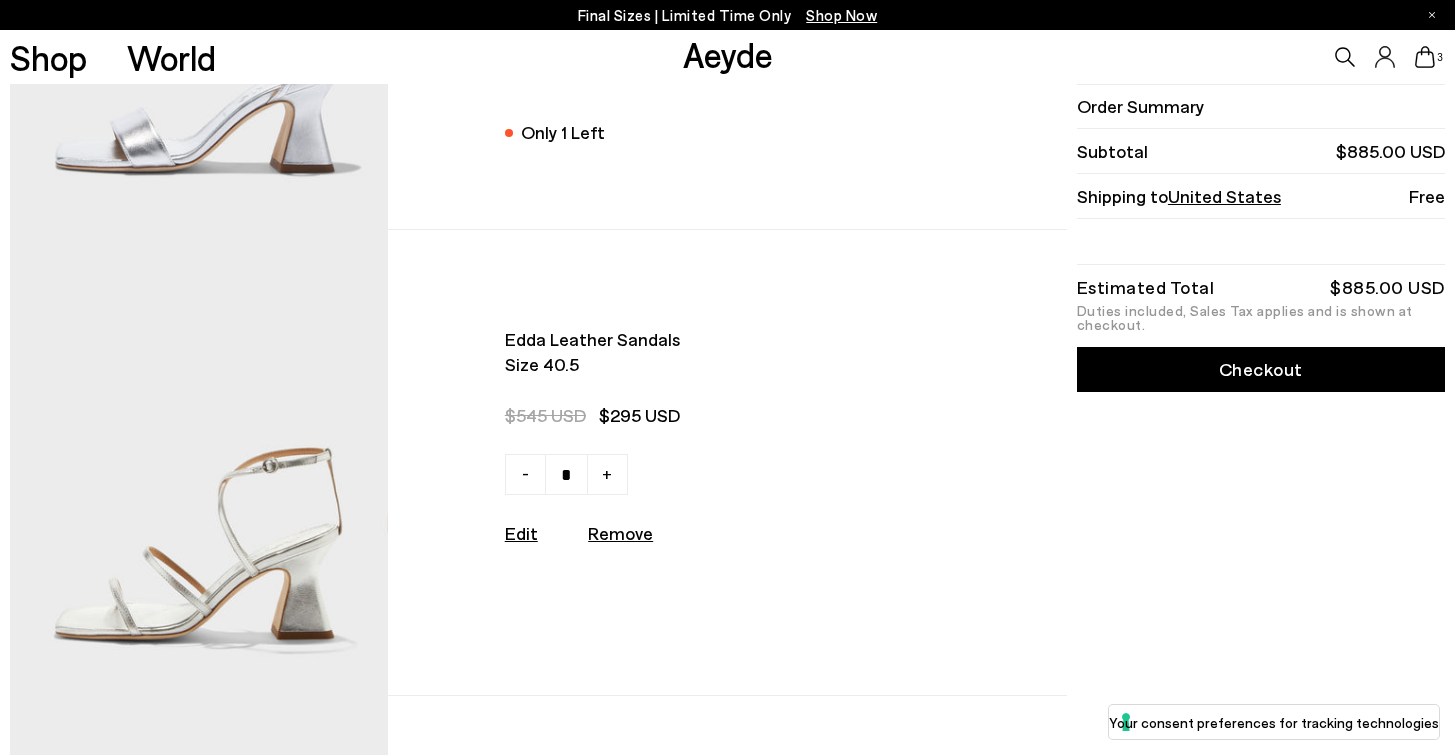 scroll, scrollTop: 359, scrollLeft: 0, axis: vertical 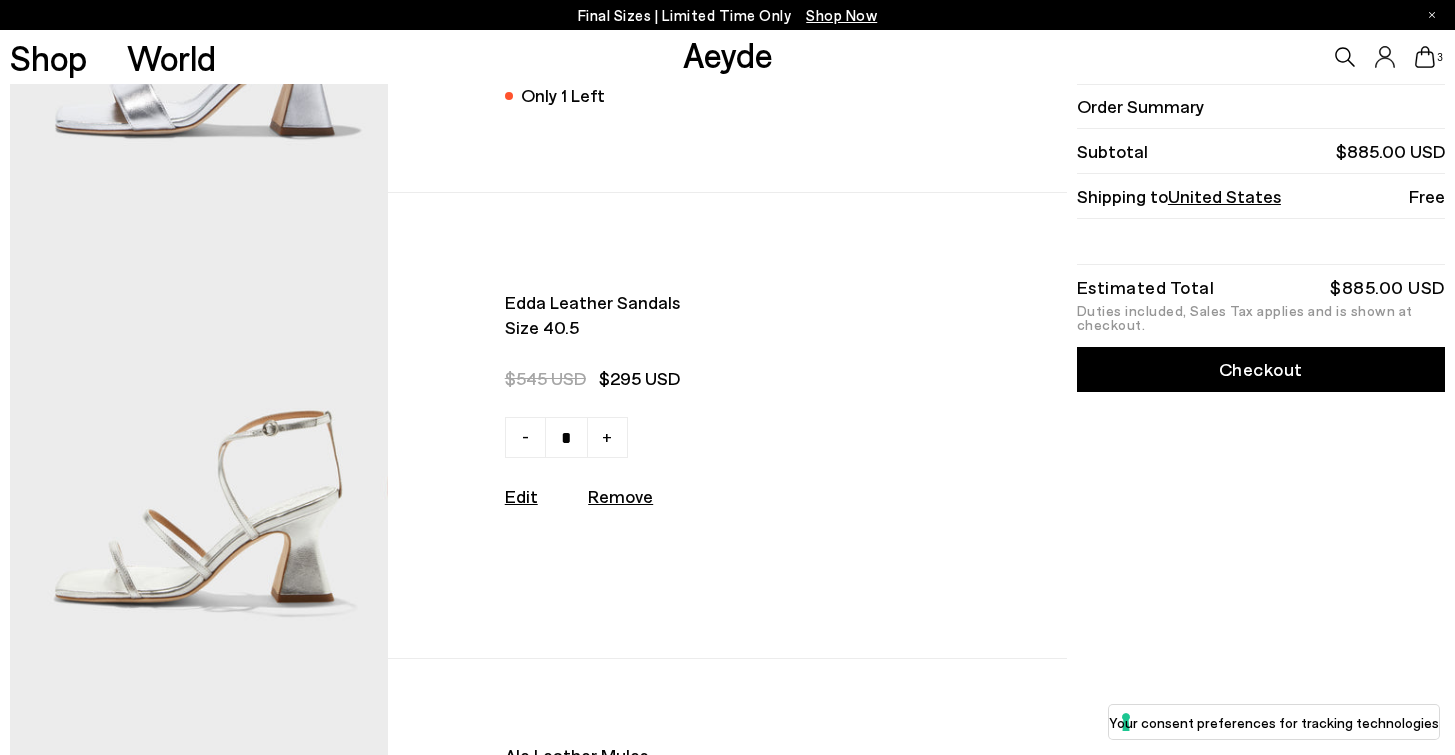 click at bounding box center [199, 426] 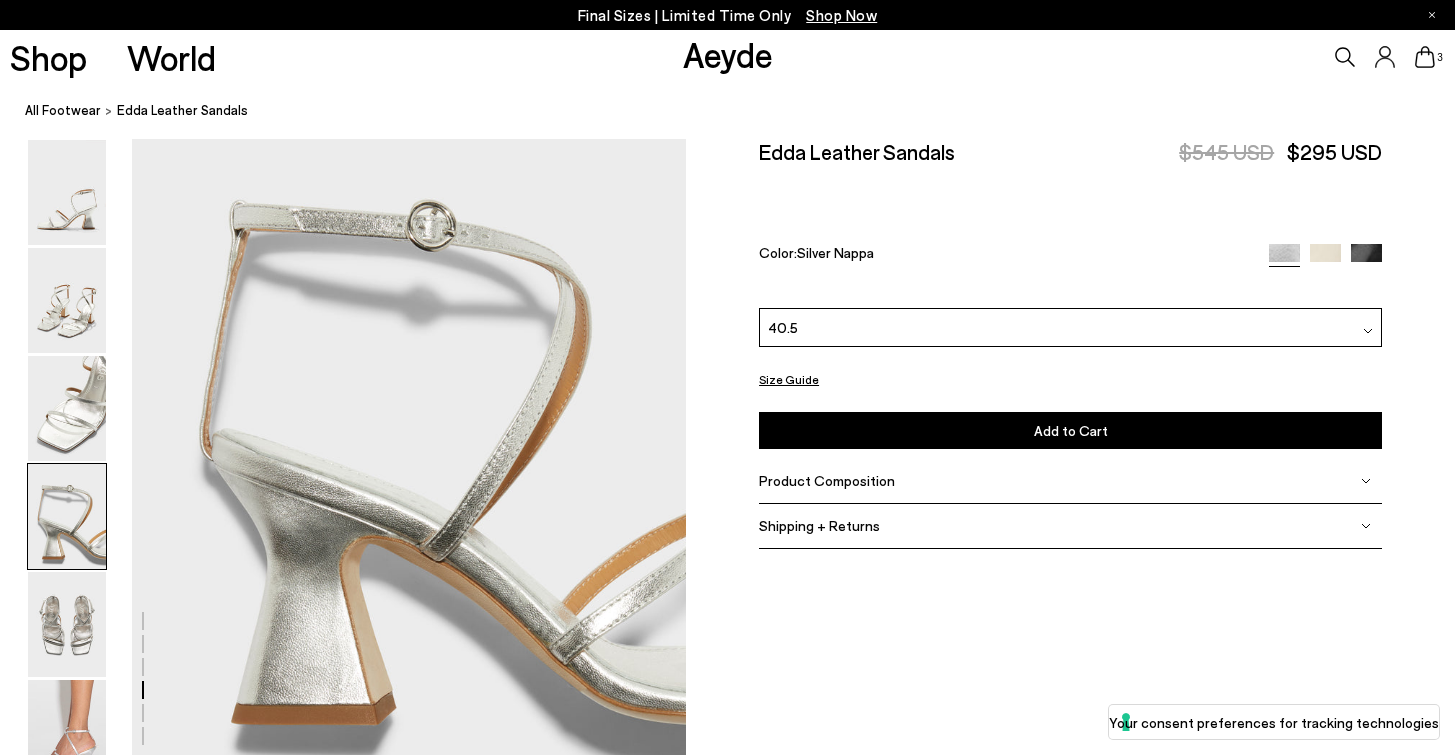 scroll, scrollTop: 2242, scrollLeft: 0, axis: vertical 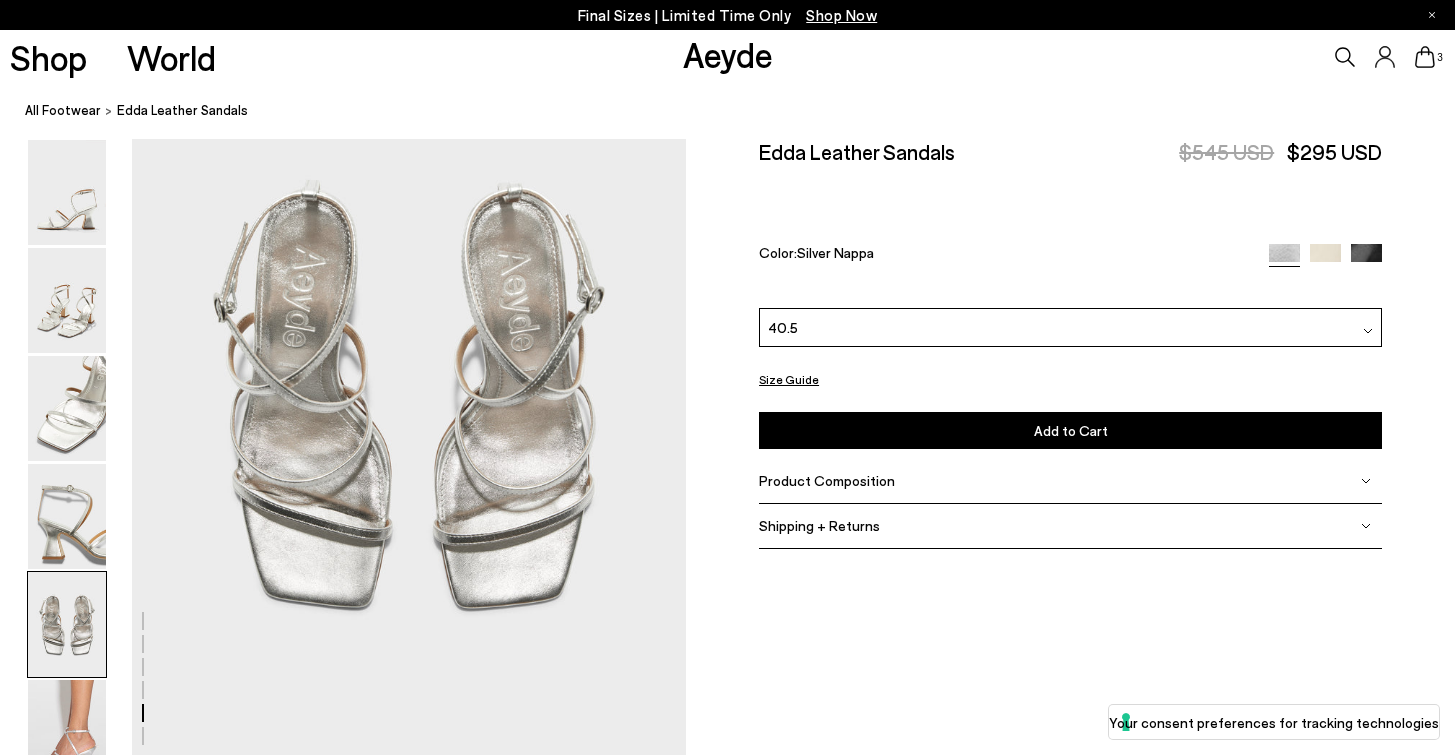 click 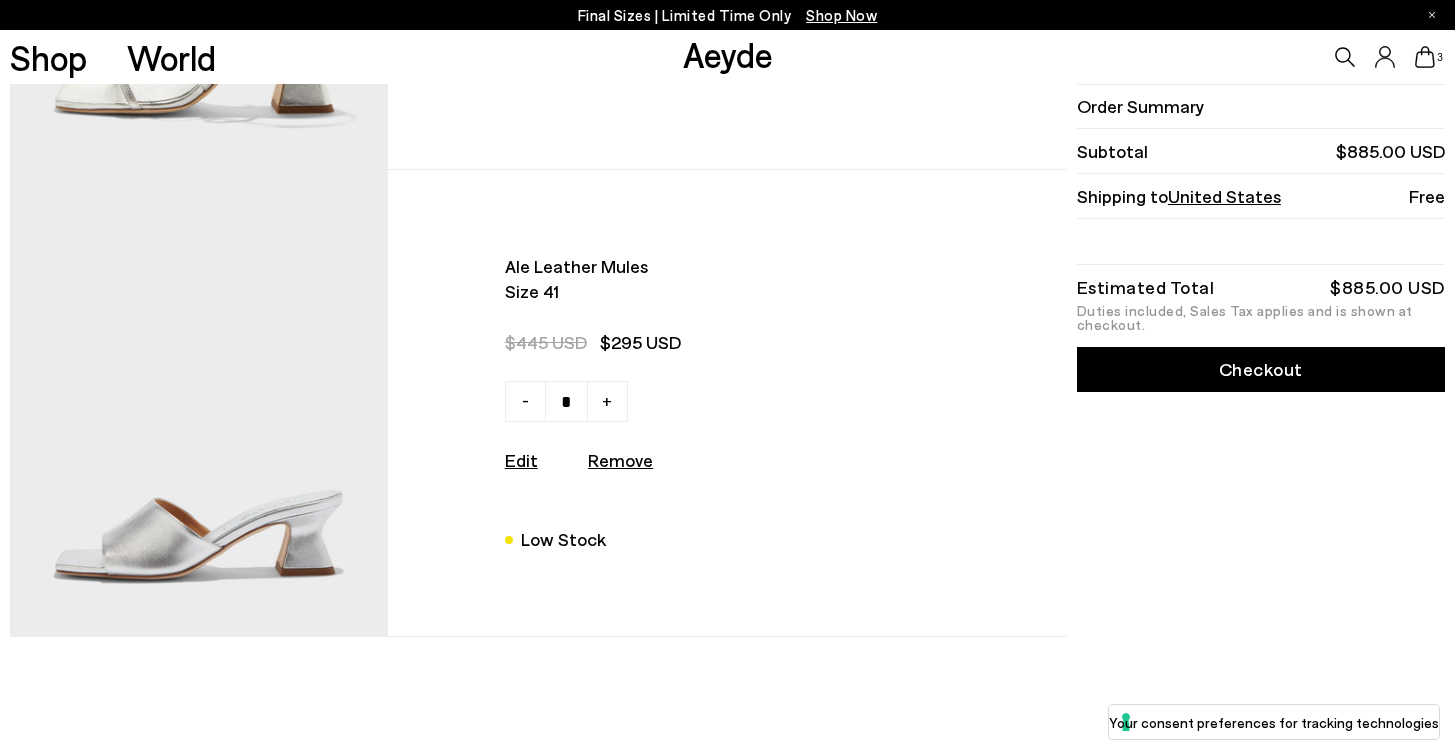 scroll, scrollTop: 862, scrollLeft: 0, axis: vertical 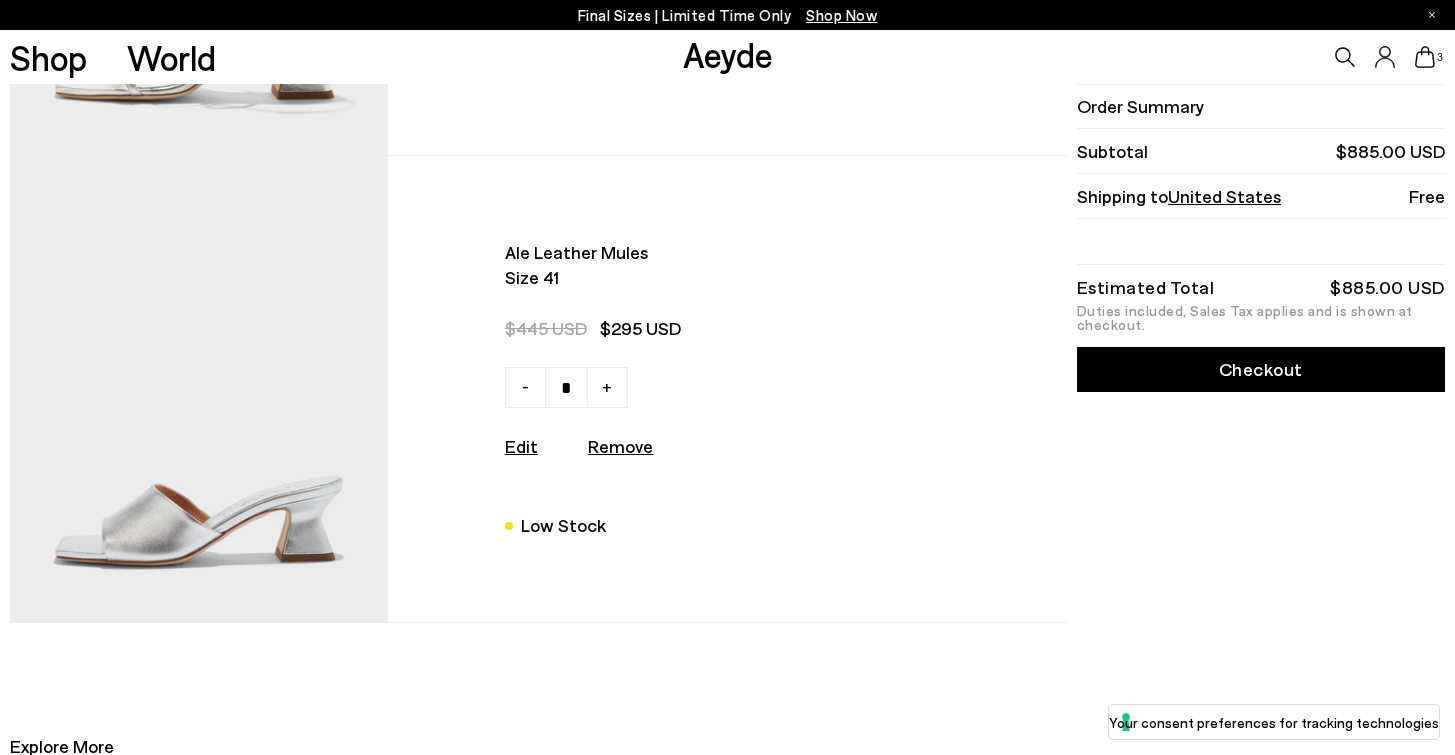 click on "Remove" at bounding box center [620, 446] 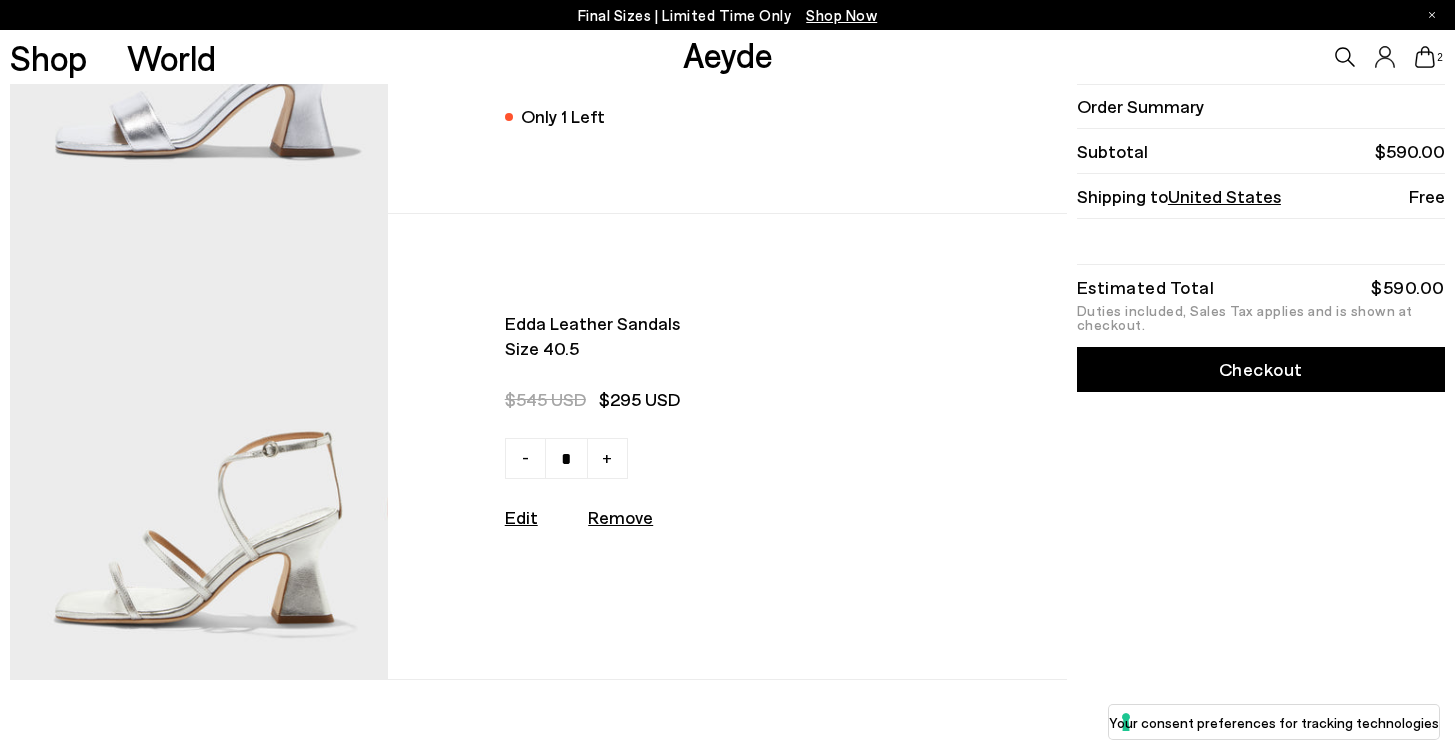 scroll, scrollTop: 339, scrollLeft: 0, axis: vertical 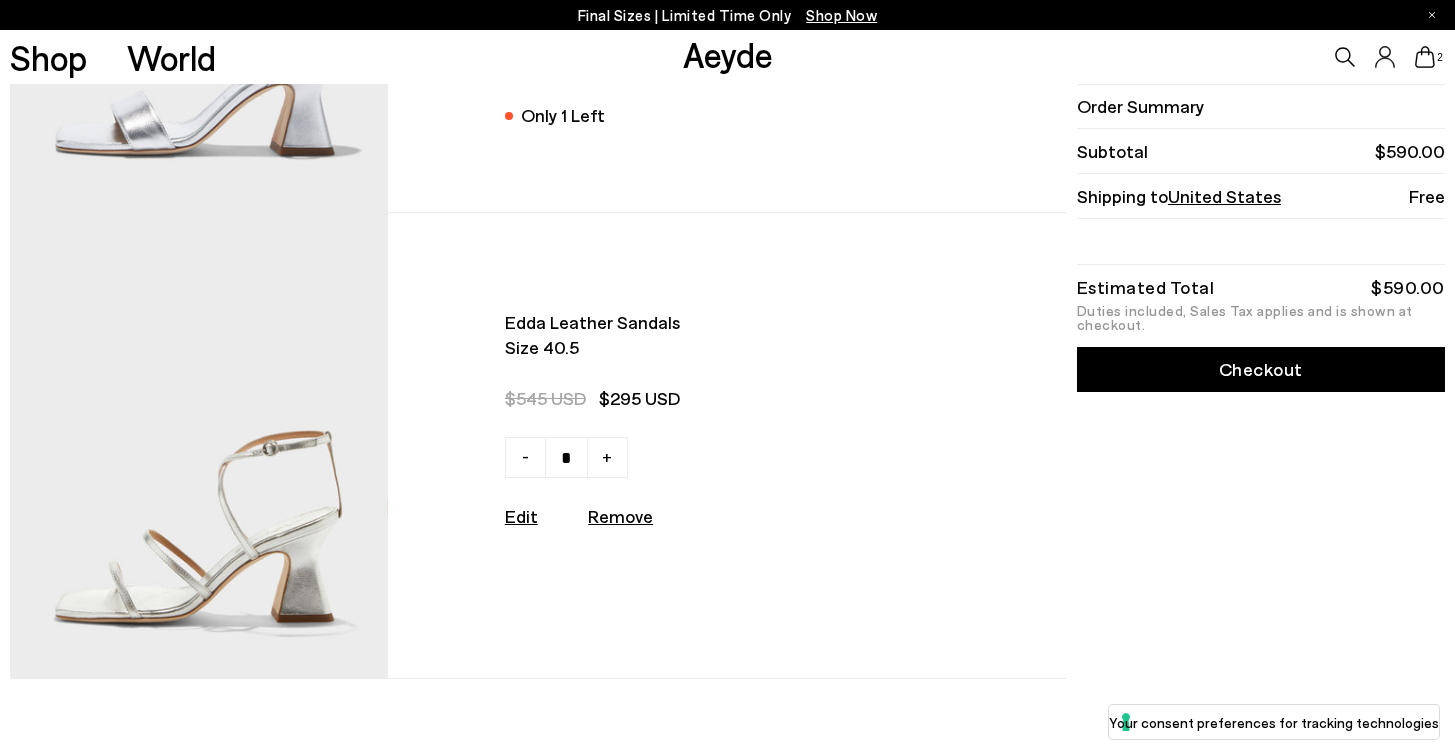 click at bounding box center [199, 446] 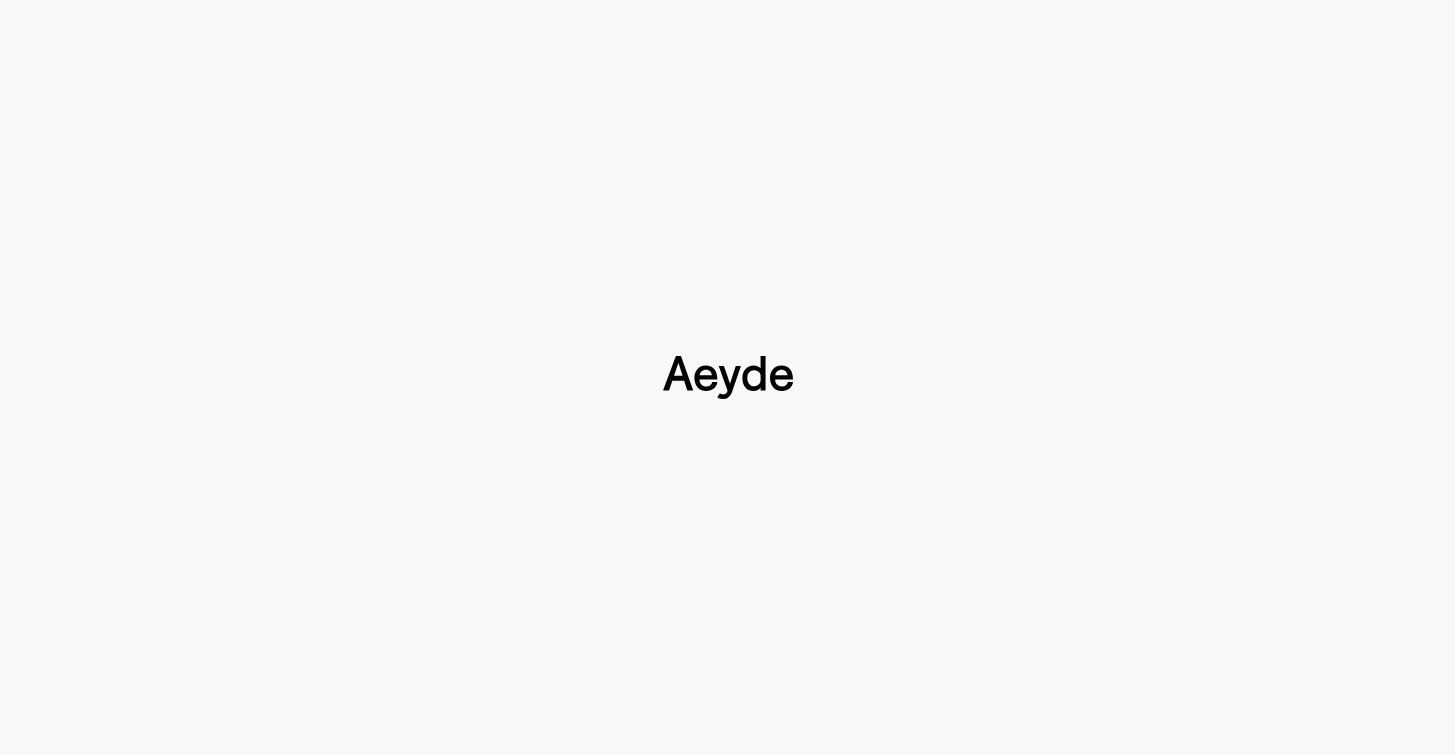 type 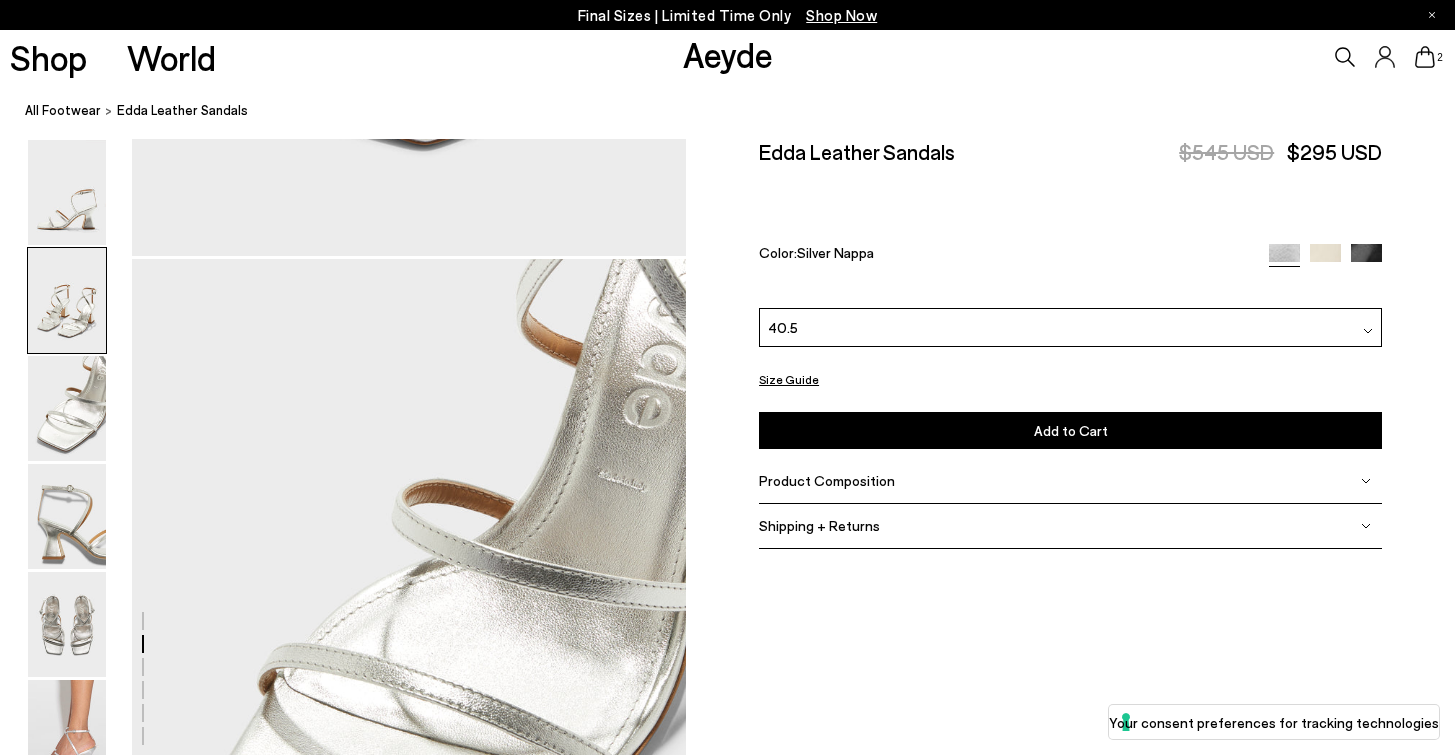 scroll, scrollTop: 806, scrollLeft: 0, axis: vertical 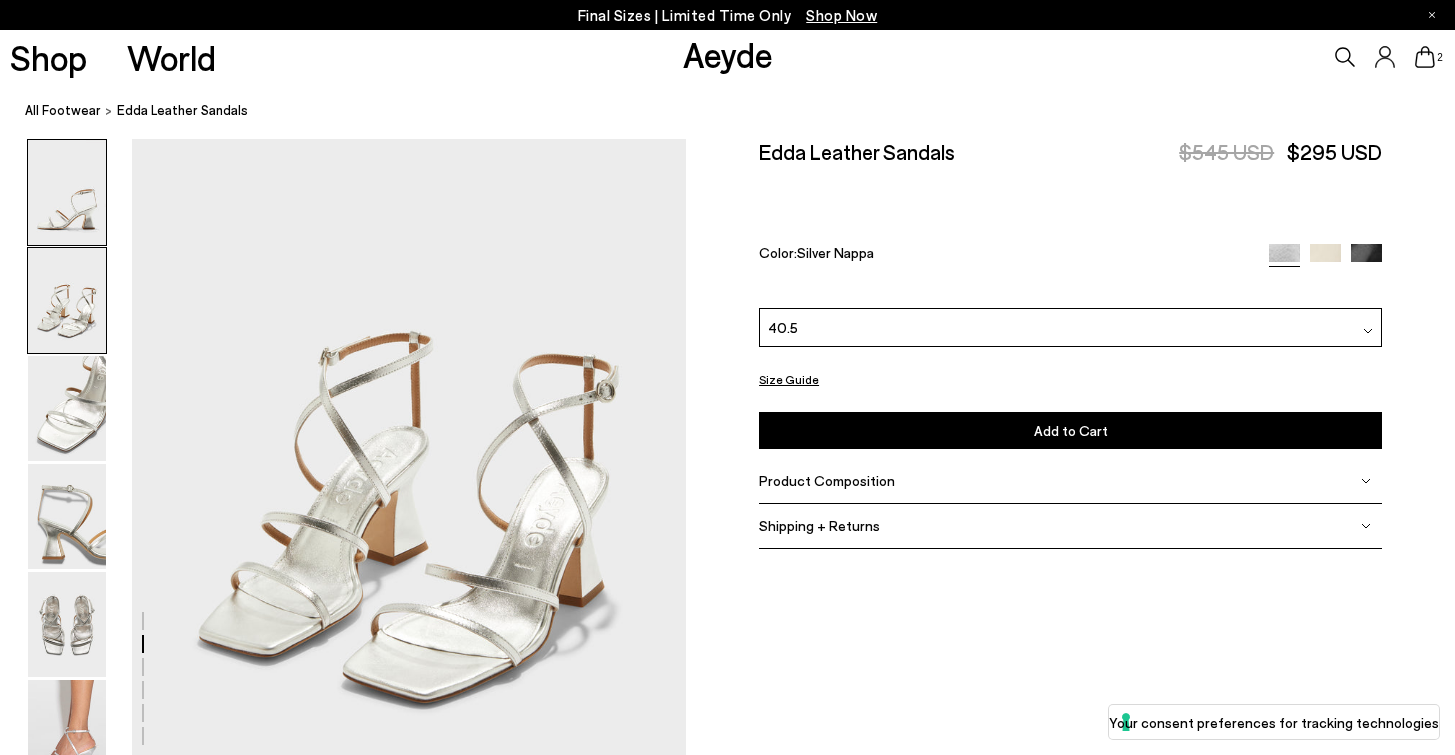 click at bounding box center (67, 192) 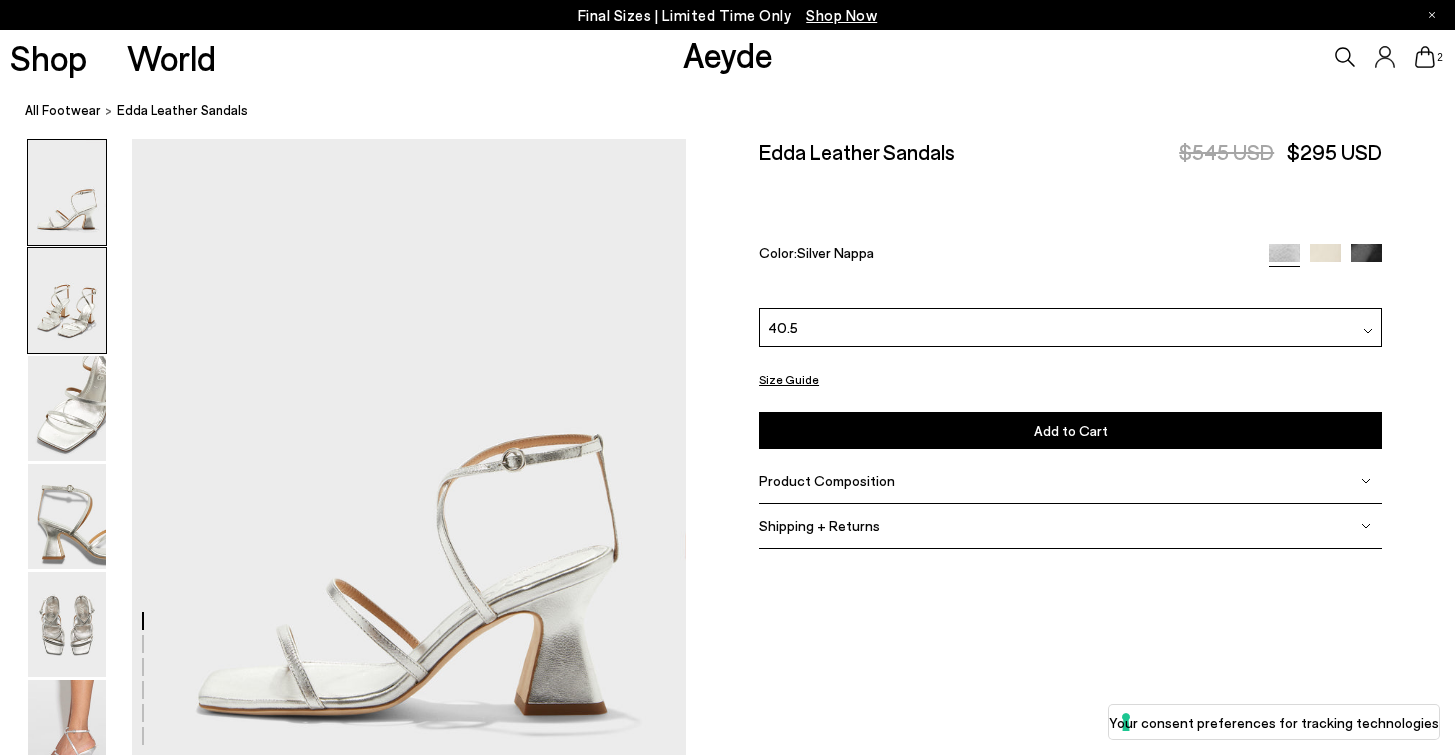 scroll, scrollTop: 0, scrollLeft: 0, axis: both 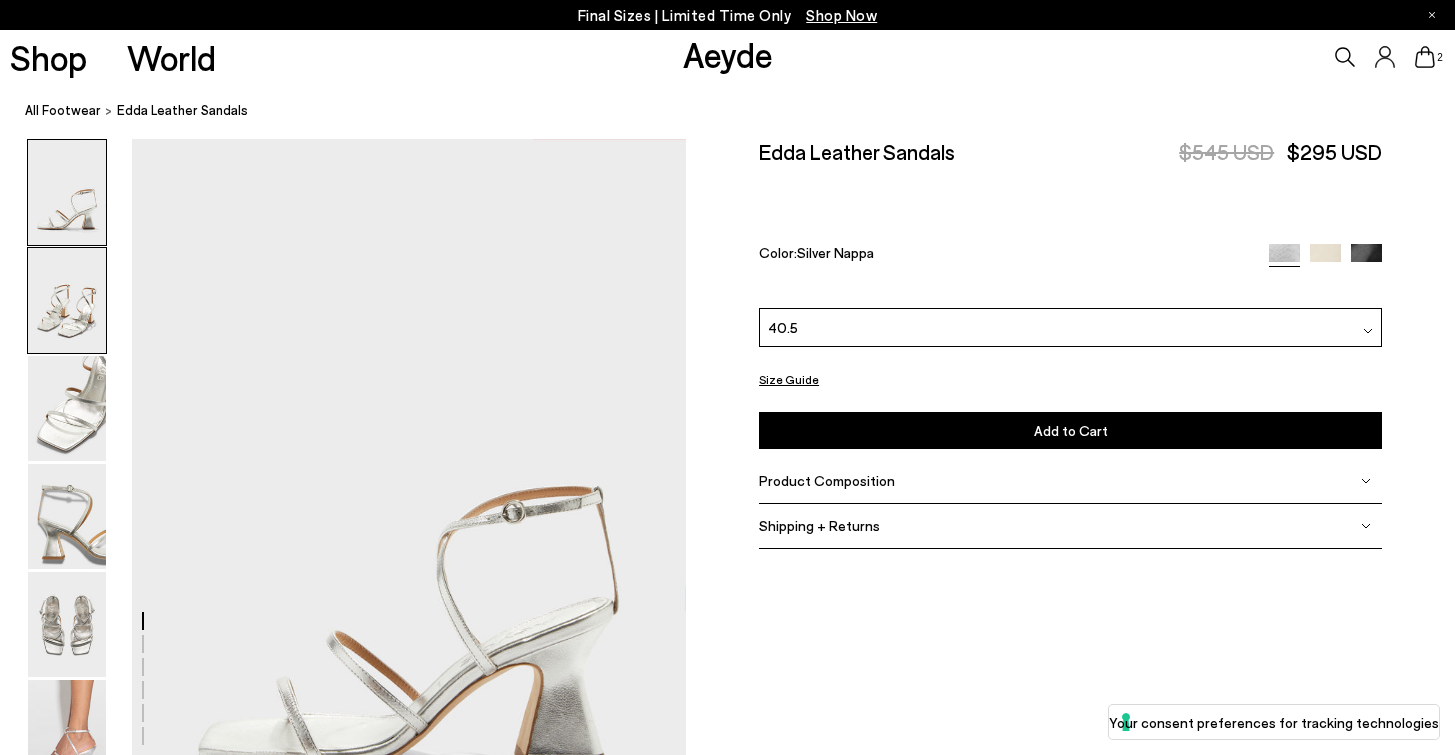 click at bounding box center [67, 300] 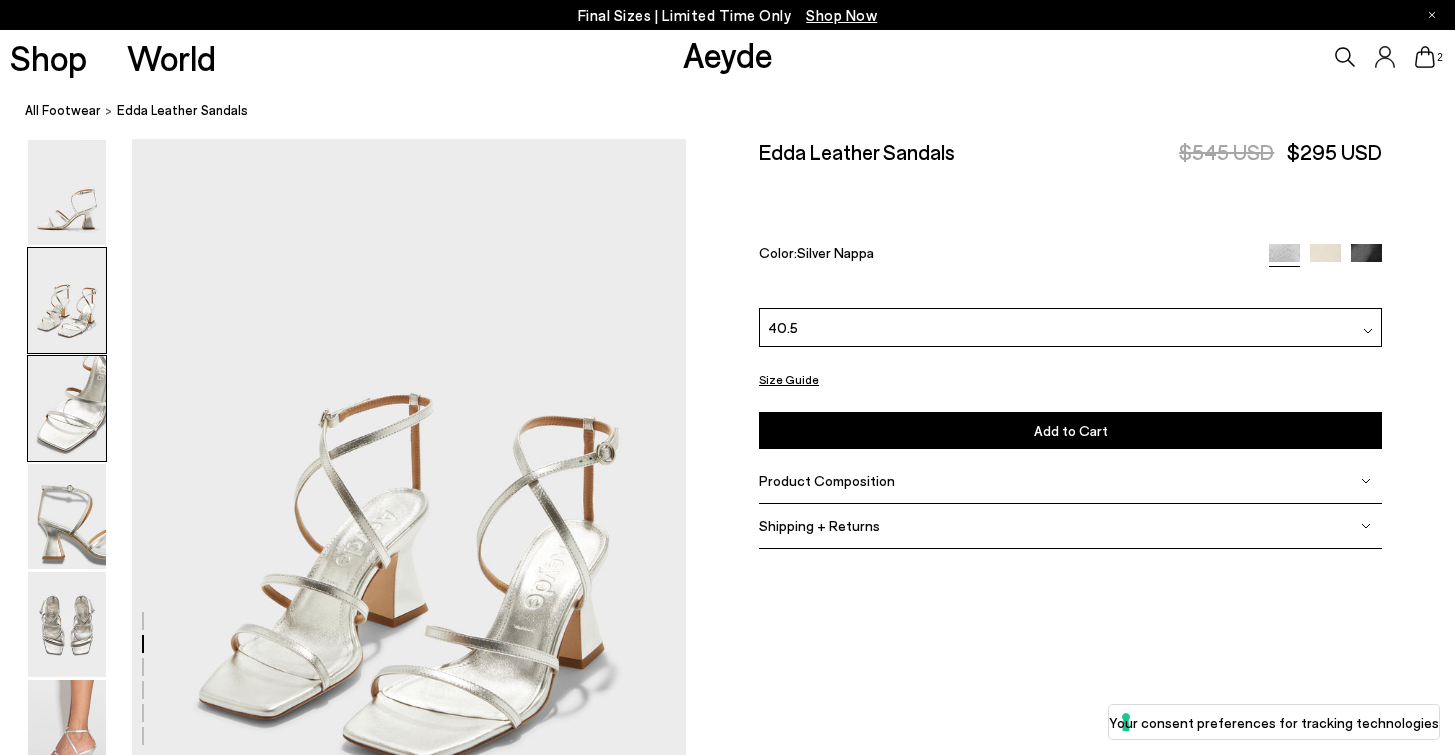 click at bounding box center (67, 408) 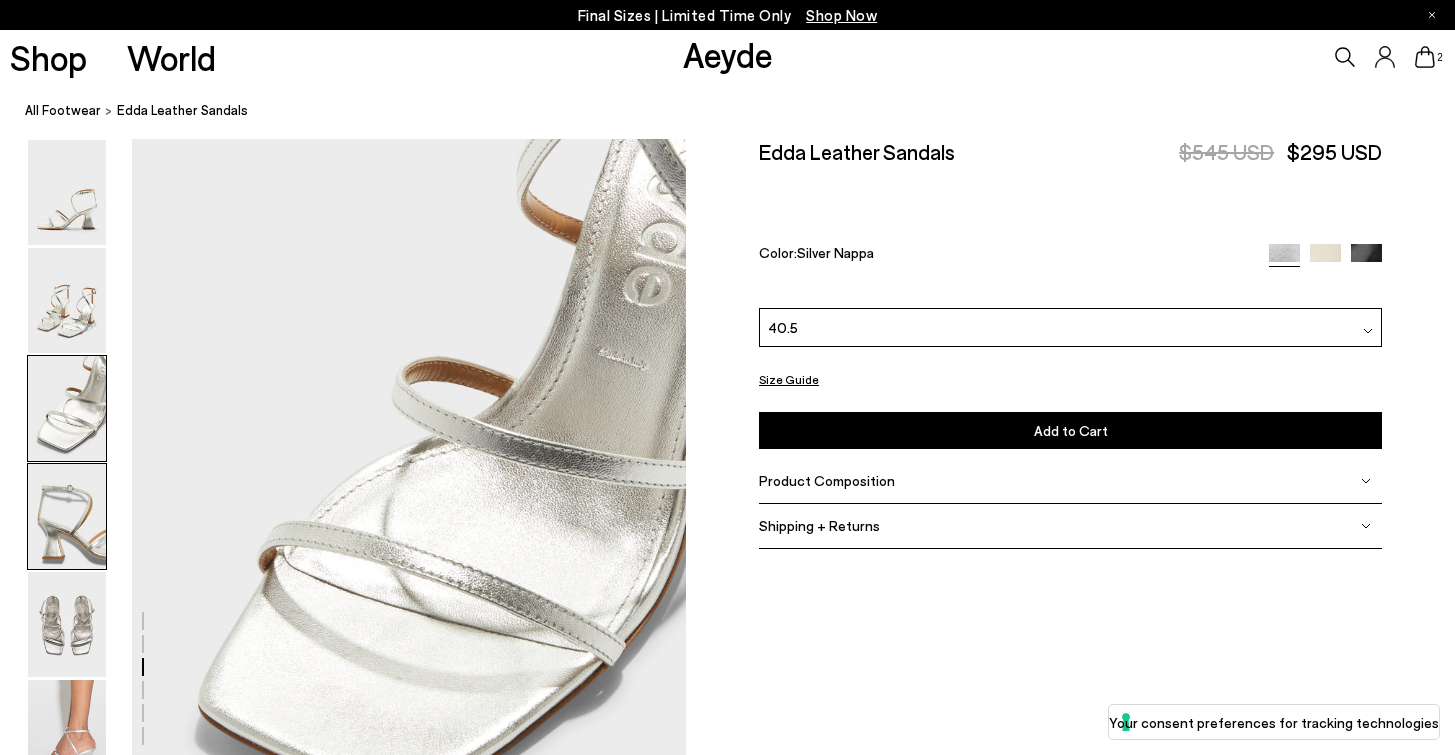 click at bounding box center [67, 516] 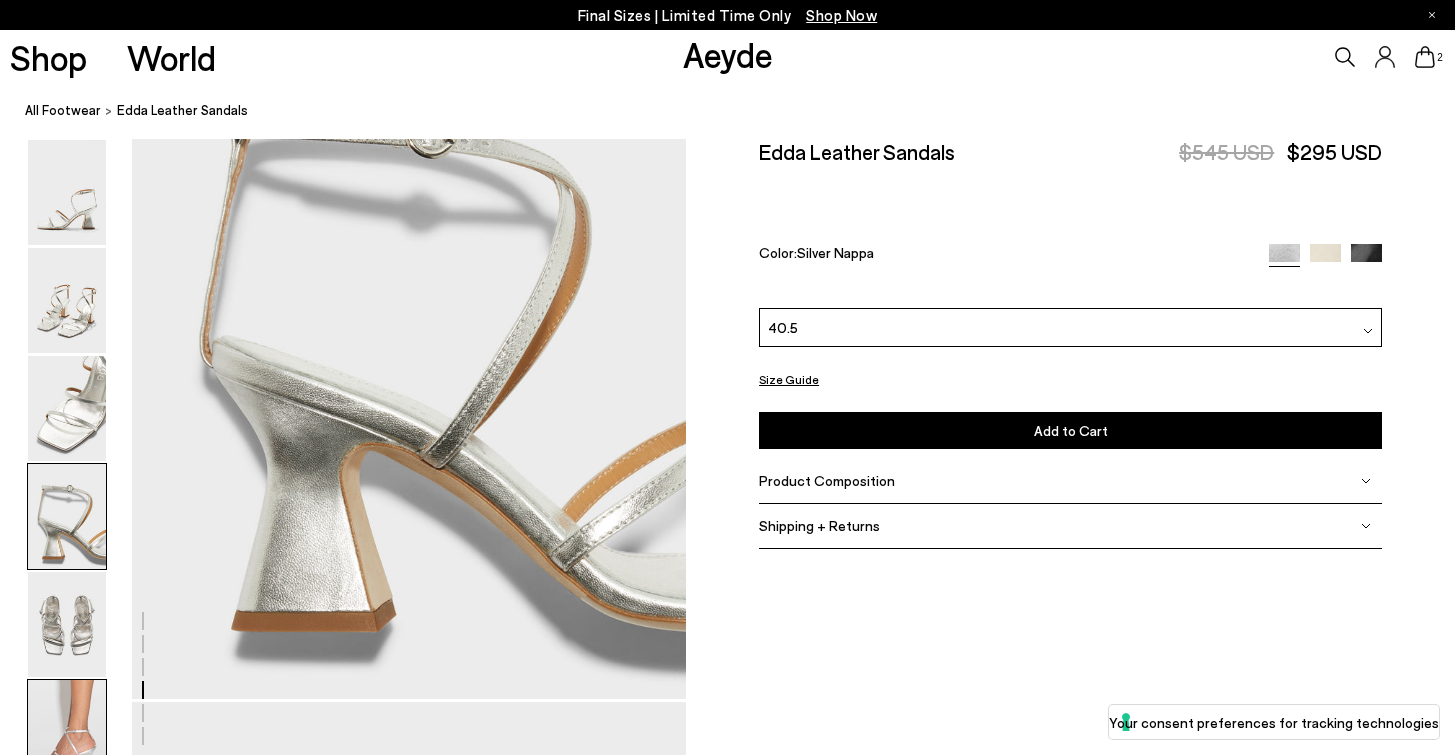 click at bounding box center (67, 732) 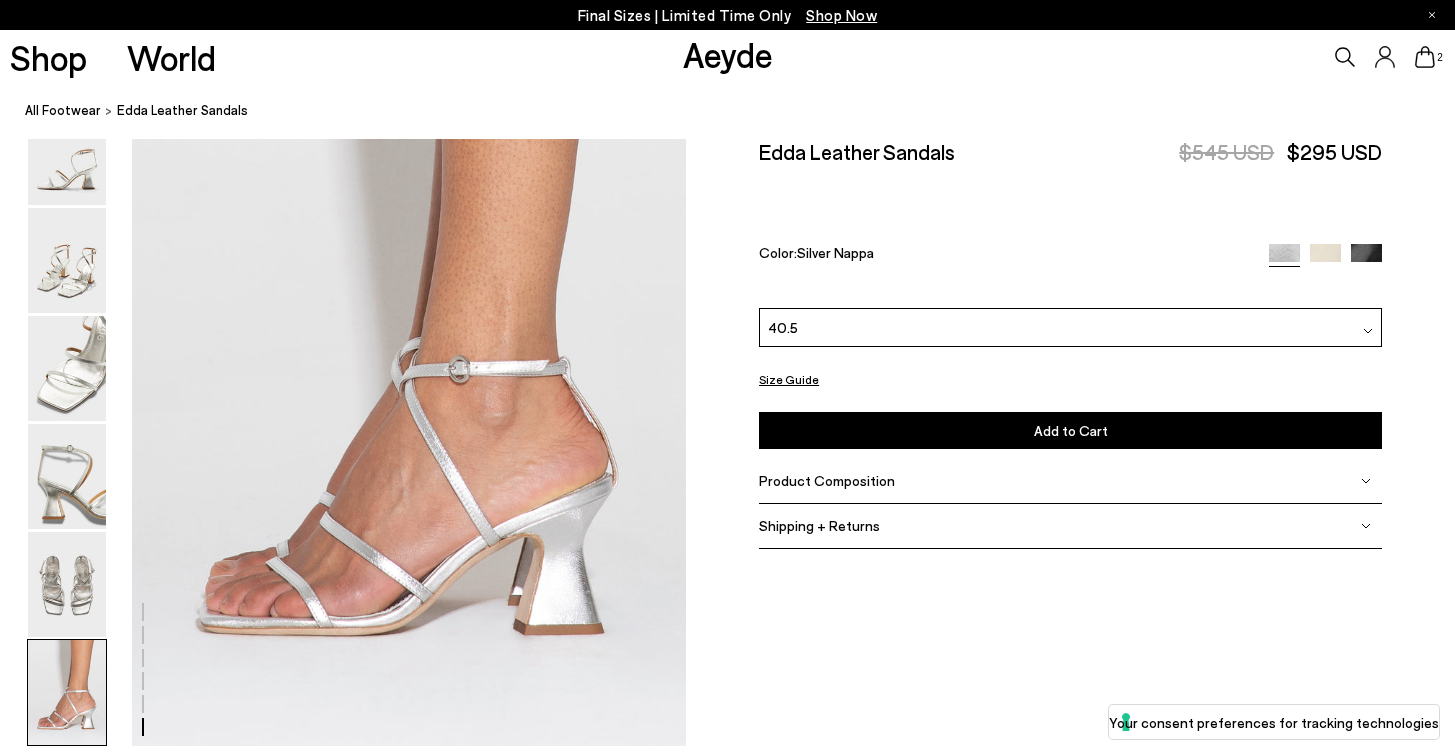 scroll, scrollTop: 3849, scrollLeft: 0, axis: vertical 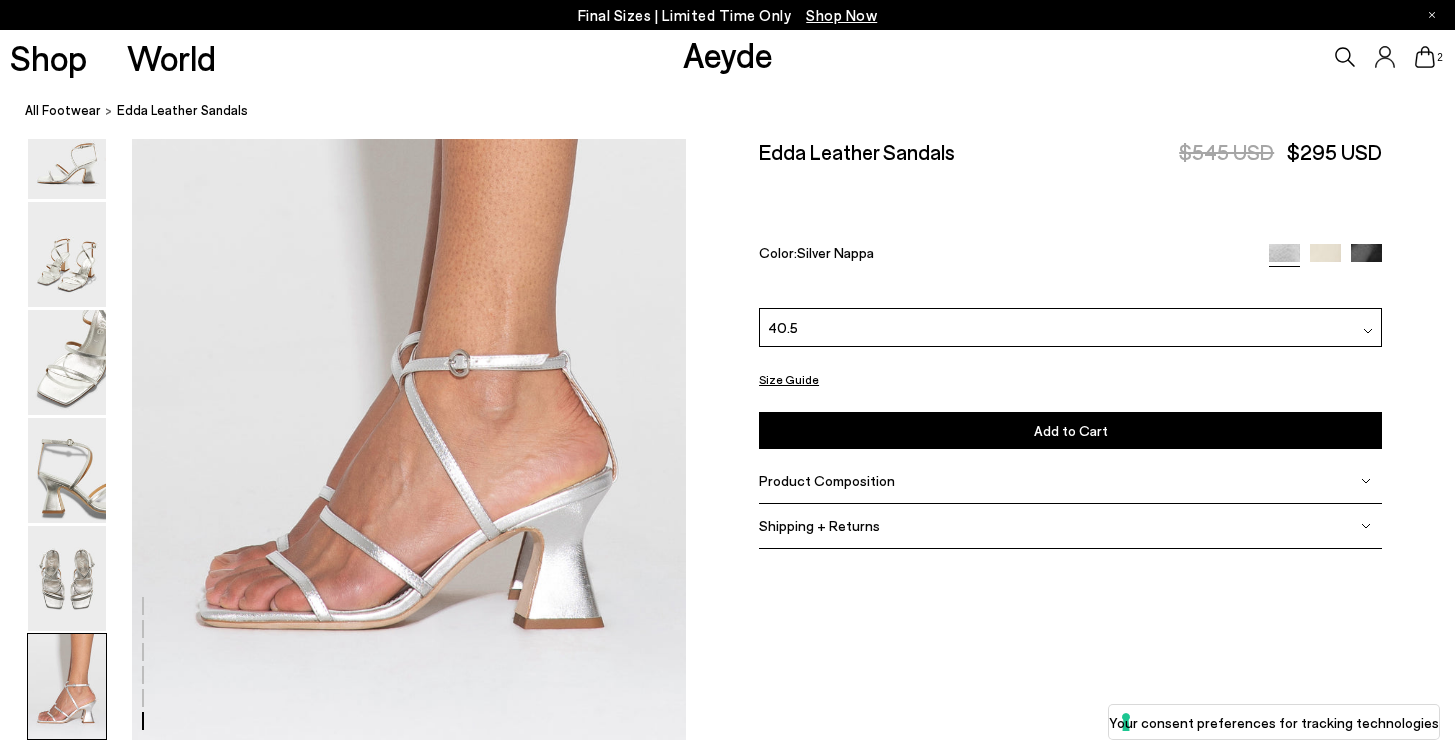click 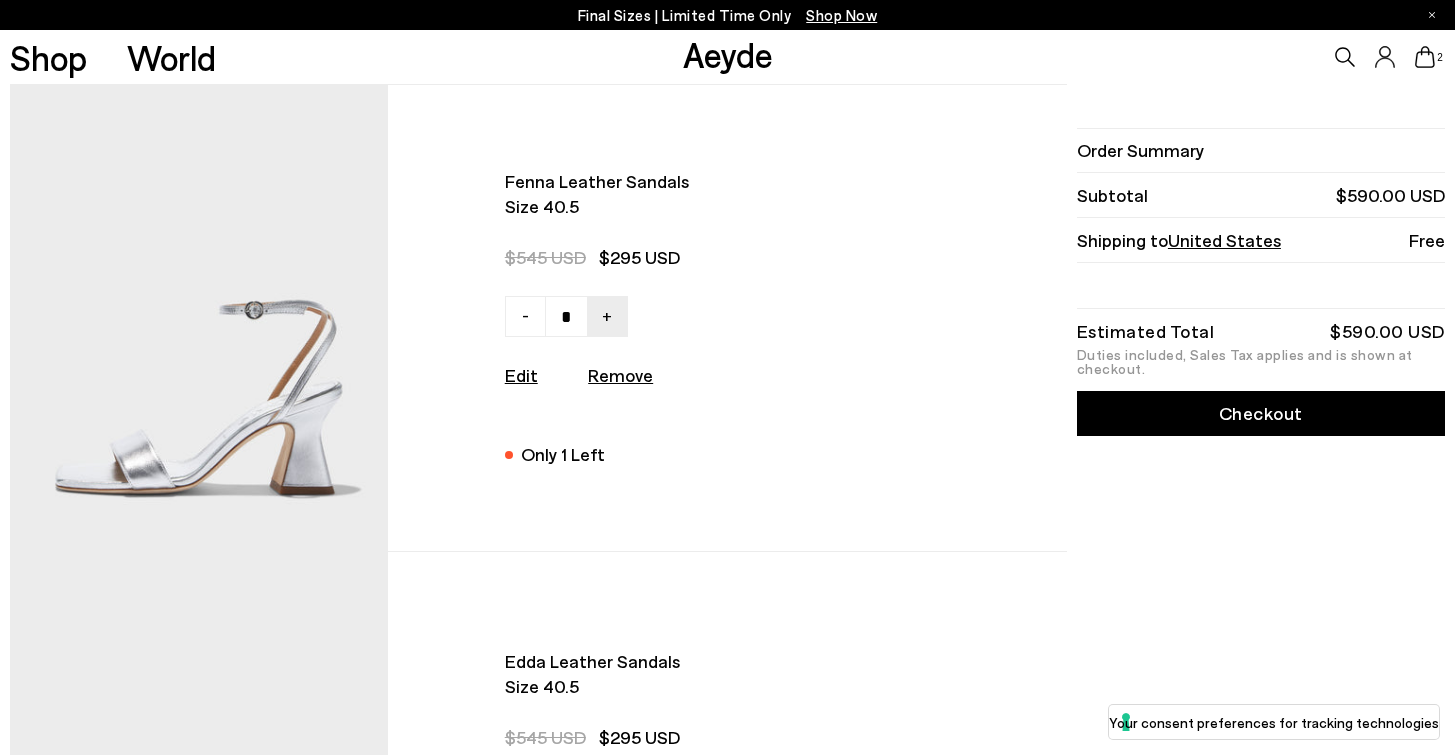 scroll, scrollTop: 0, scrollLeft: 0, axis: both 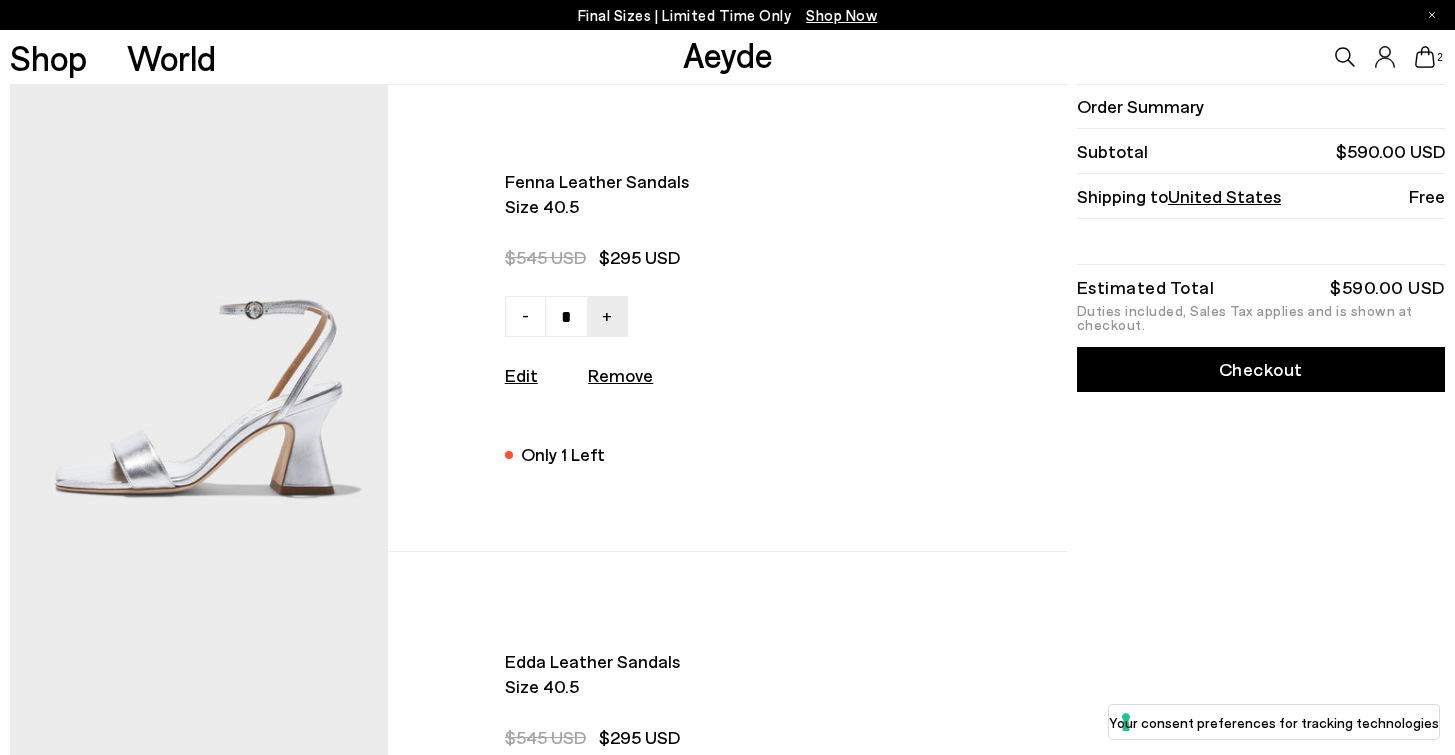 click at bounding box center [199, 318] 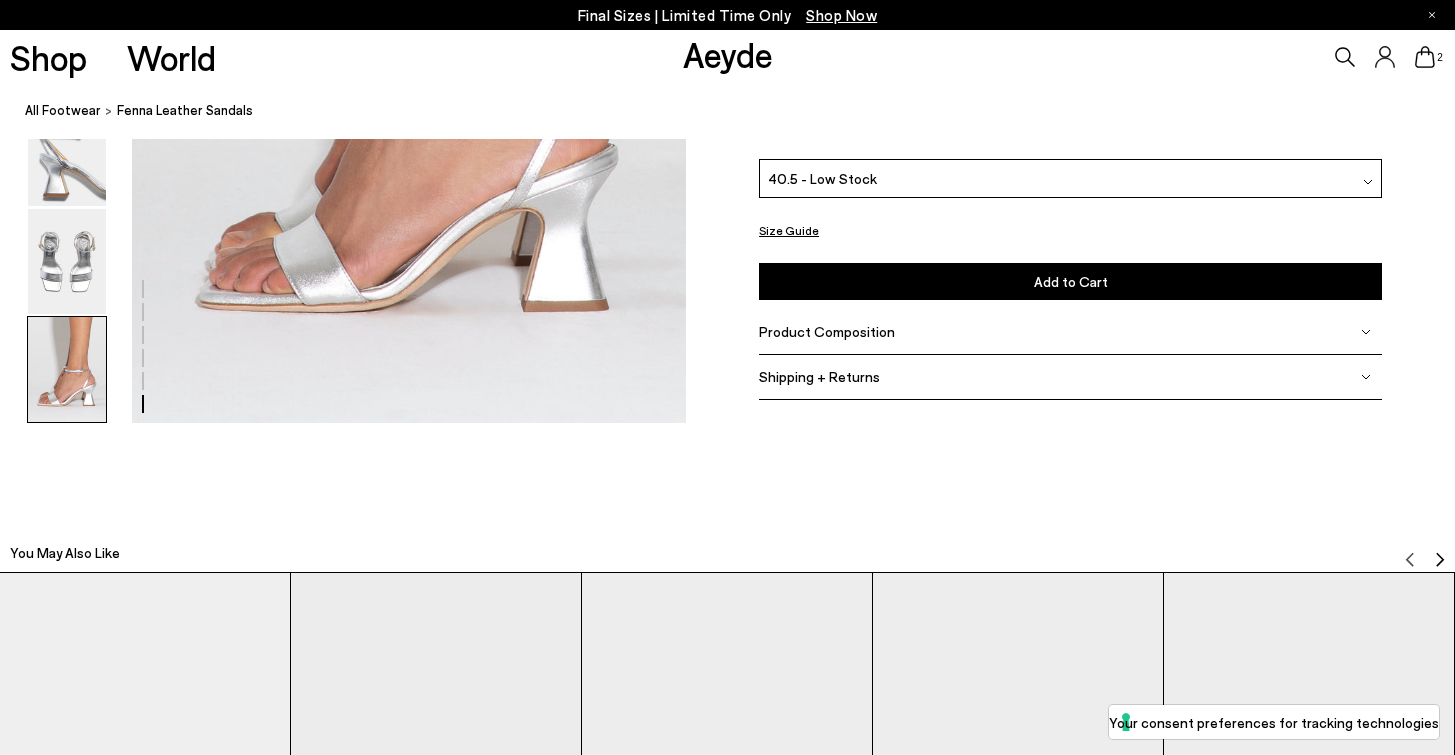 scroll, scrollTop: 4438, scrollLeft: 0, axis: vertical 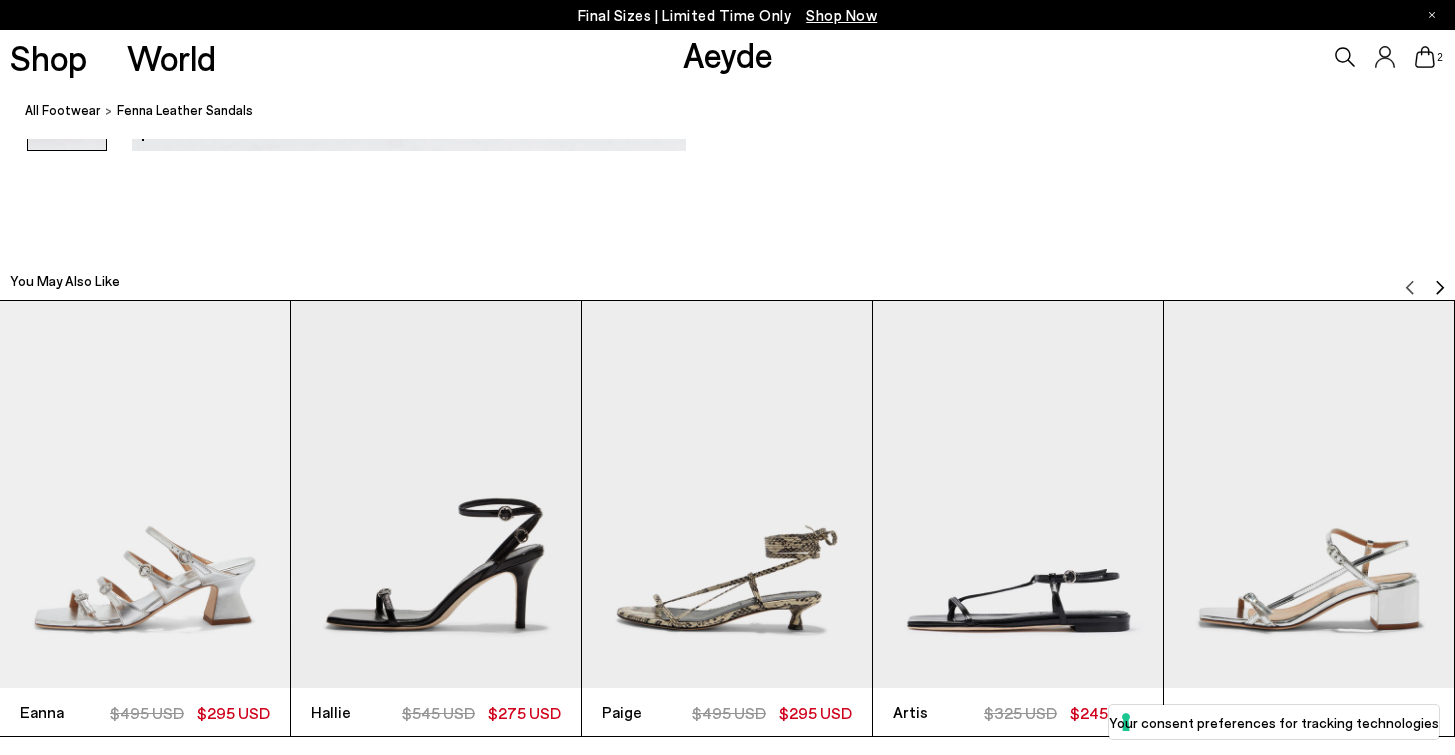 click on "2" at bounding box center [1212, 57] 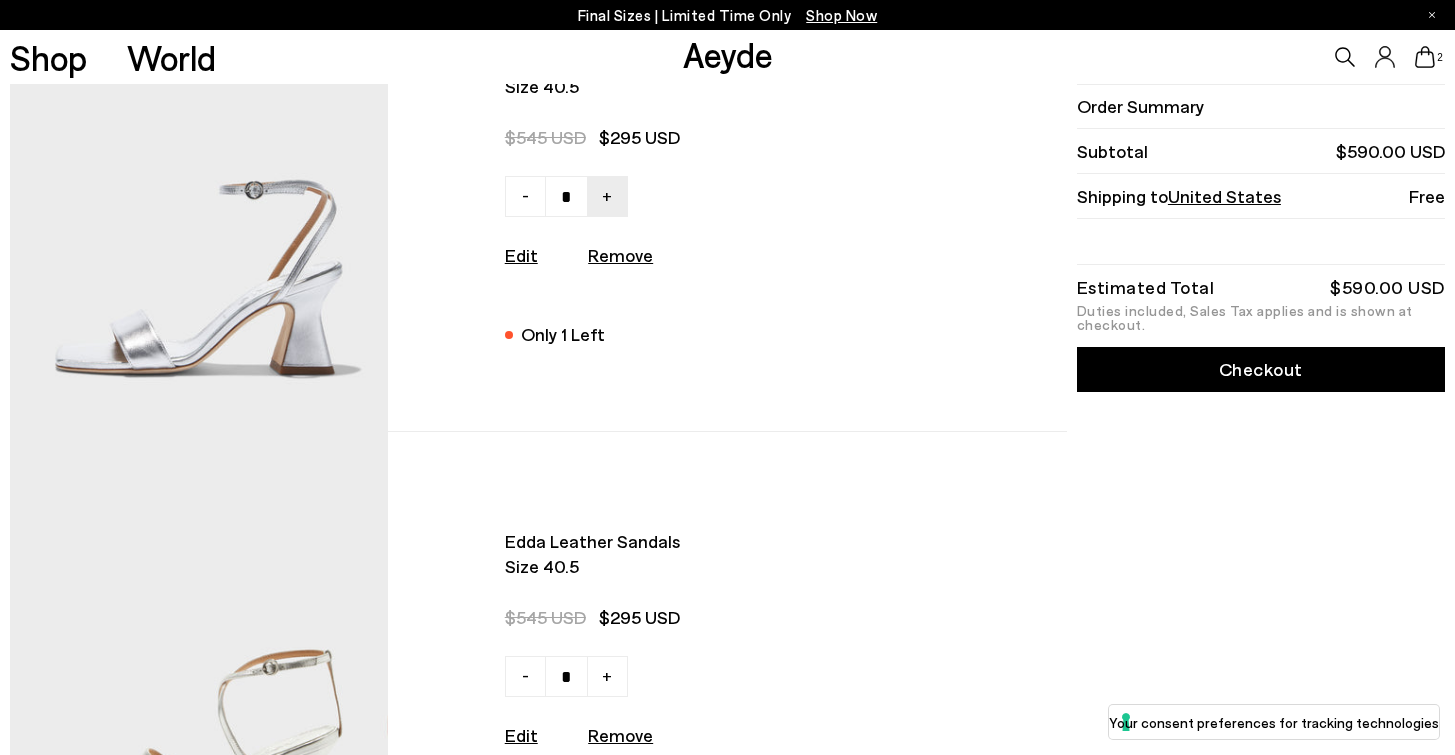 scroll, scrollTop: 422, scrollLeft: 0, axis: vertical 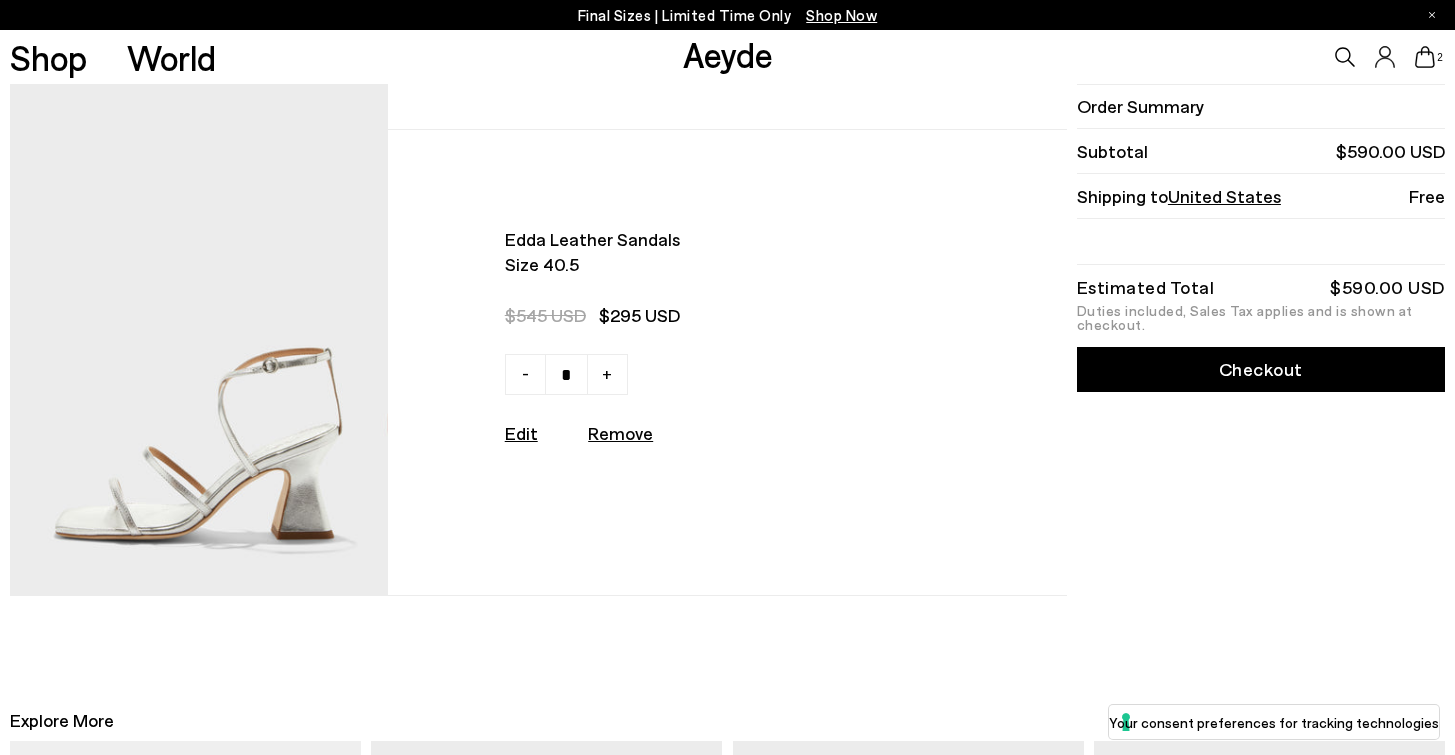 click on "Remove" at bounding box center (620, 433) 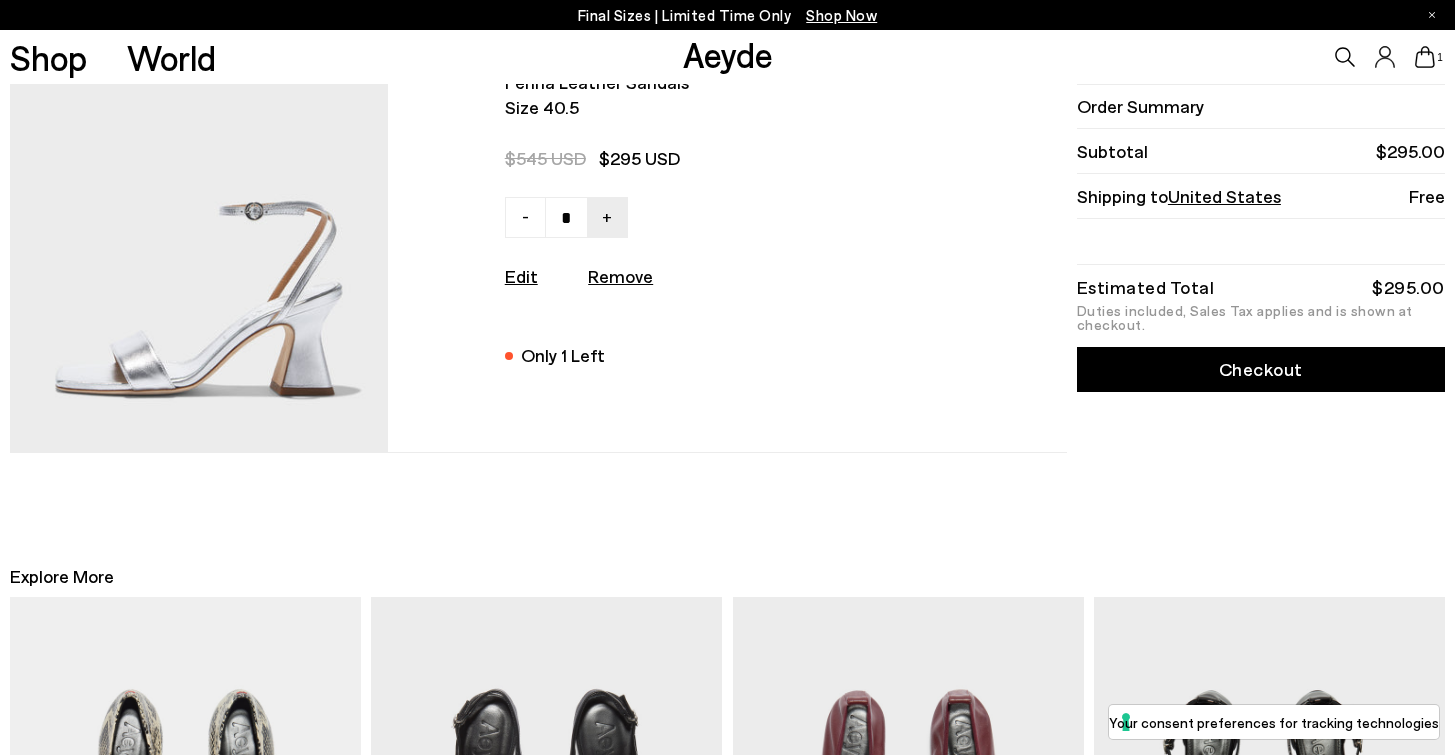 scroll, scrollTop: 0, scrollLeft: 0, axis: both 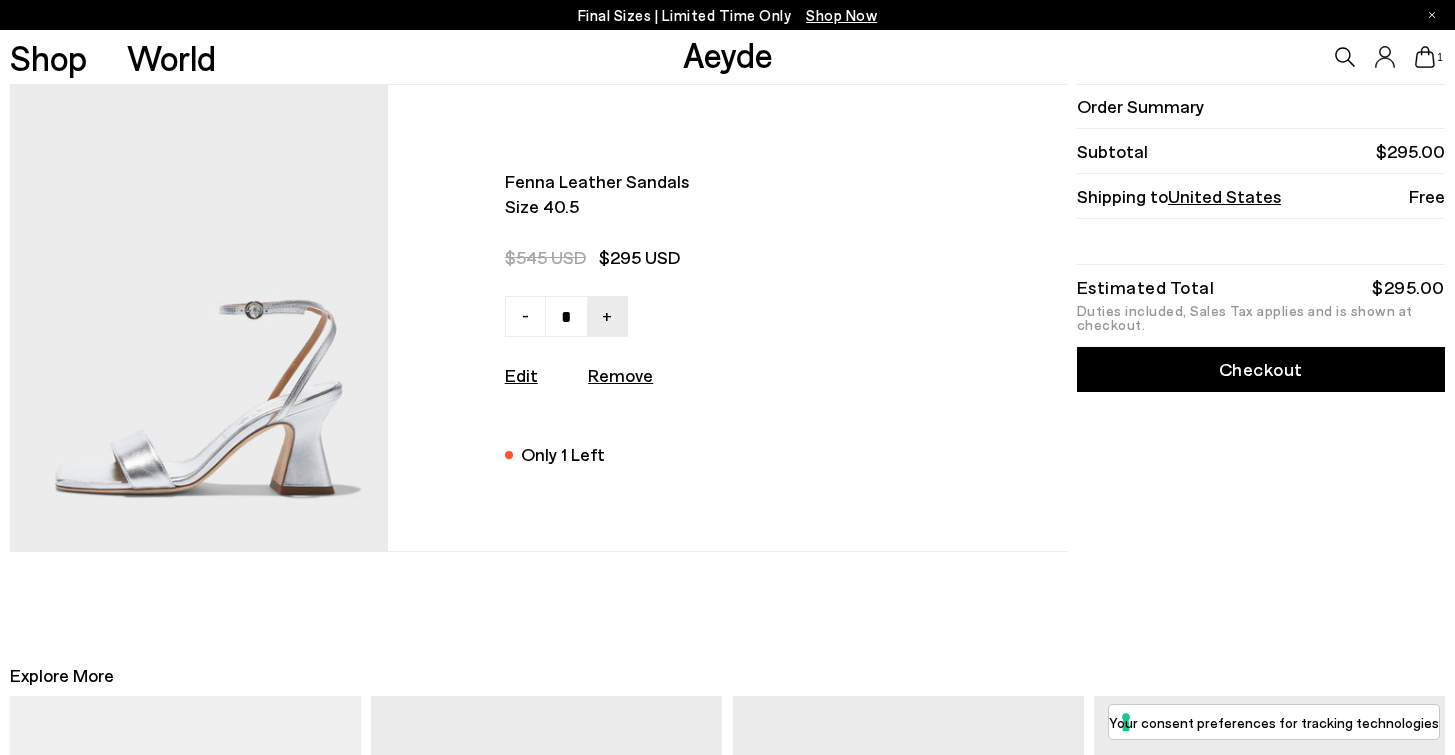 click on "Checkout" at bounding box center (1261, 369) 